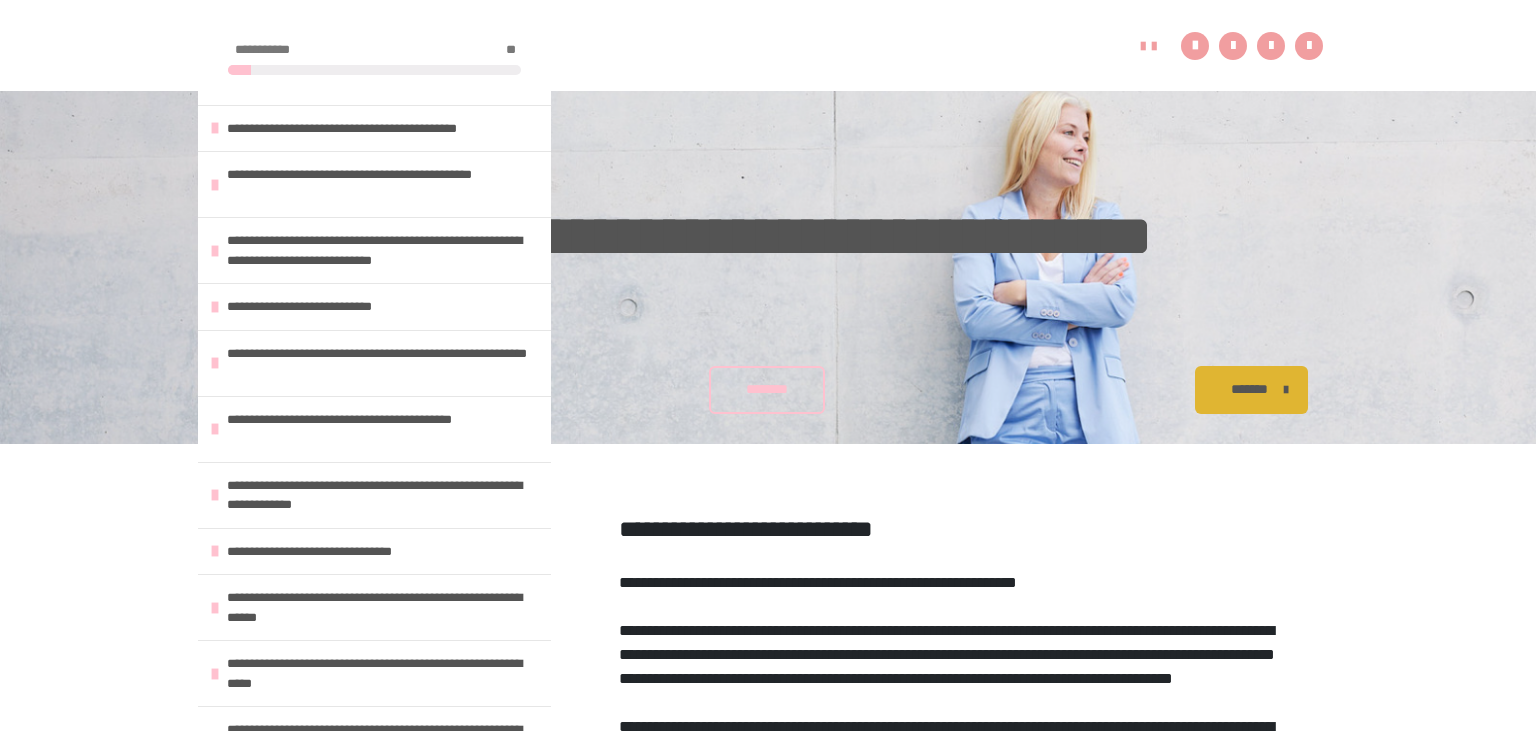 scroll, scrollTop: 1487, scrollLeft: 0, axis: vertical 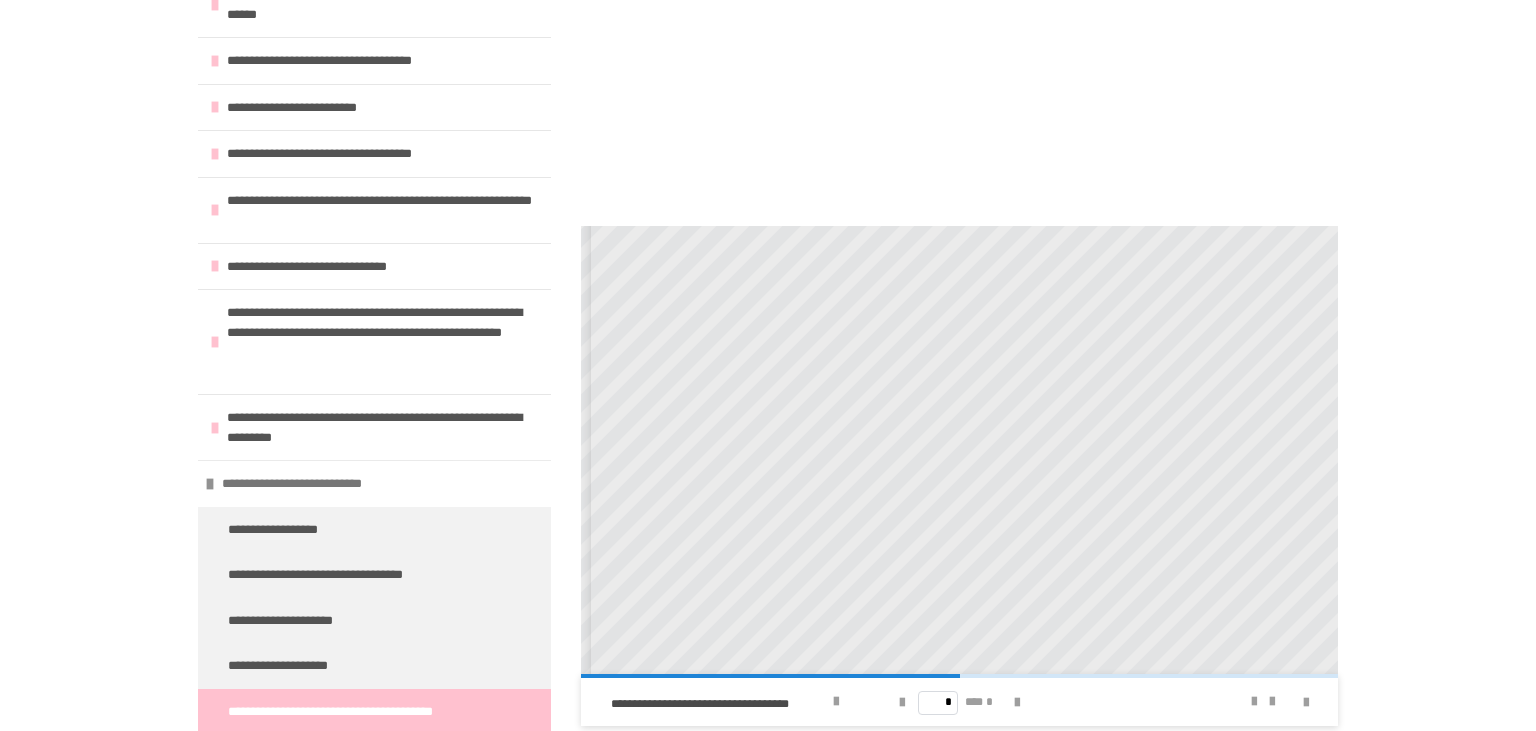 click at bounding box center [210, 484] 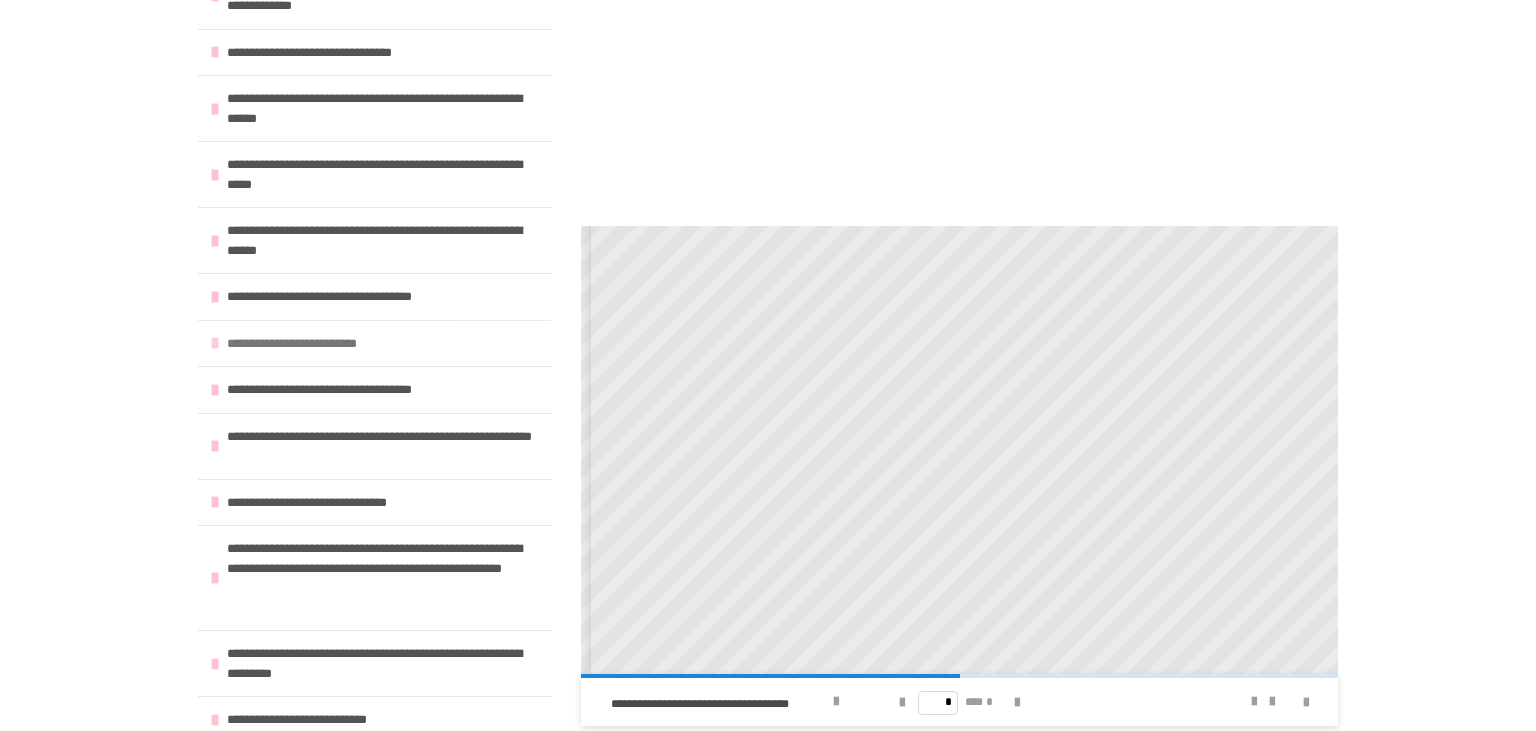 scroll, scrollTop: 449, scrollLeft: 0, axis: vertical 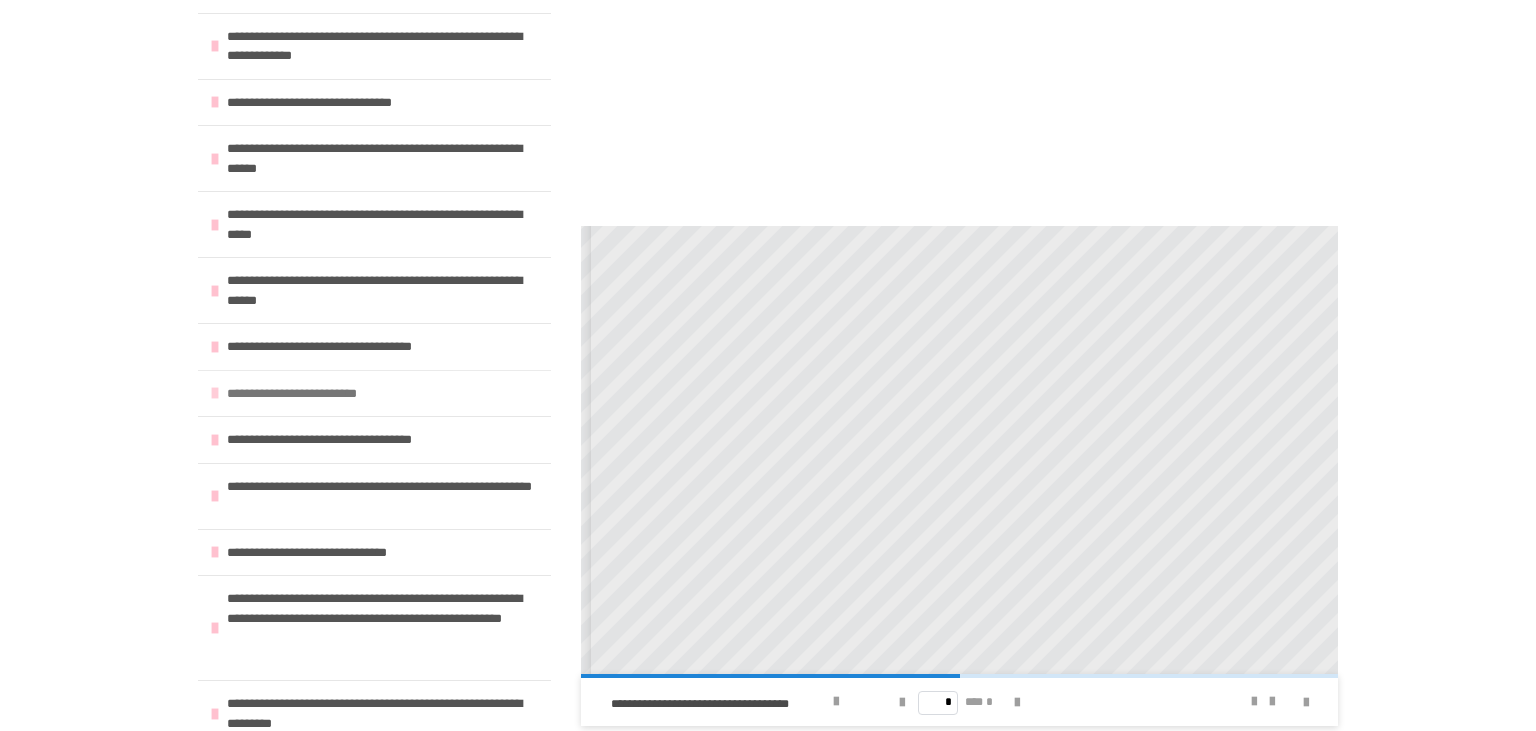 click on "**********" at bounding box center (374, 393) 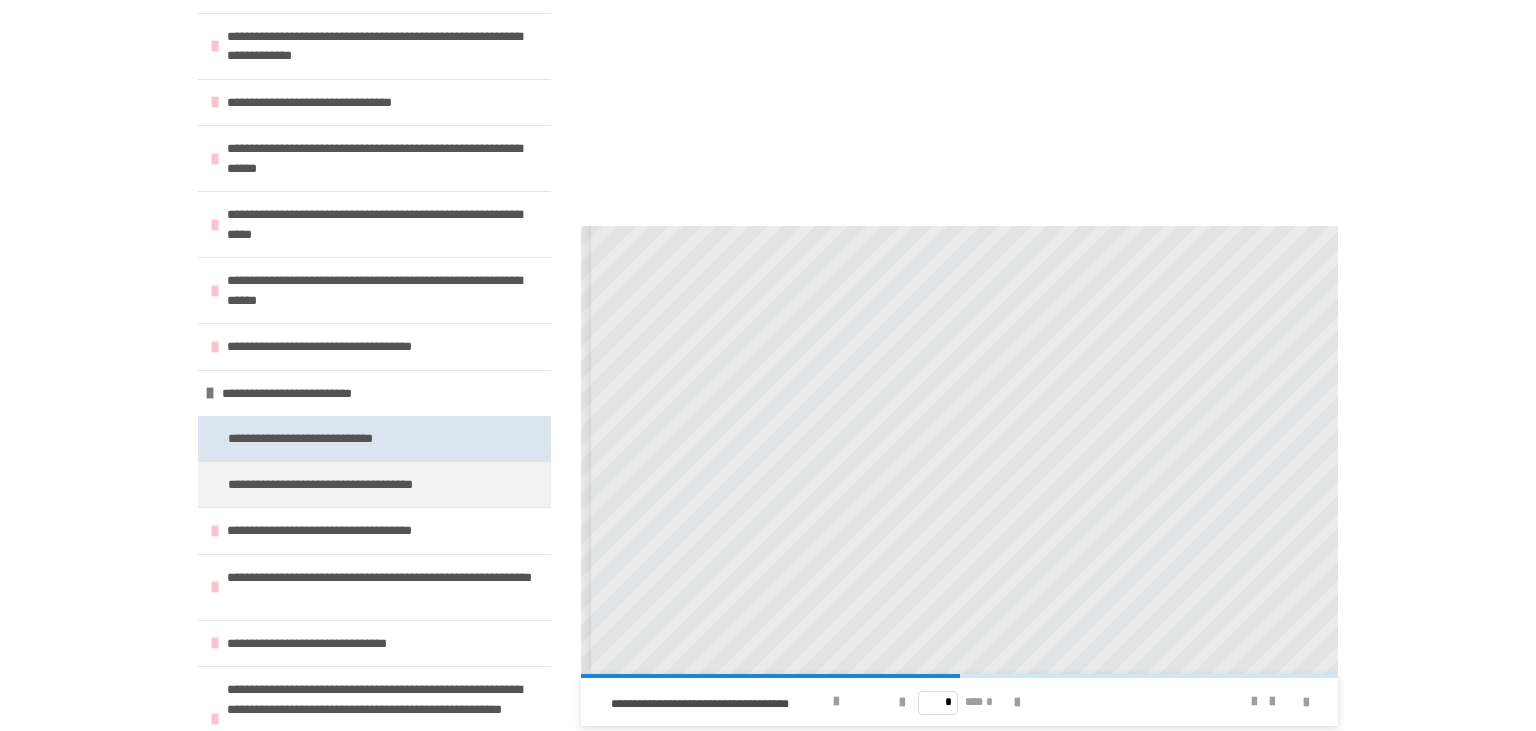 click on "**********" at bounding box center (328, 439) 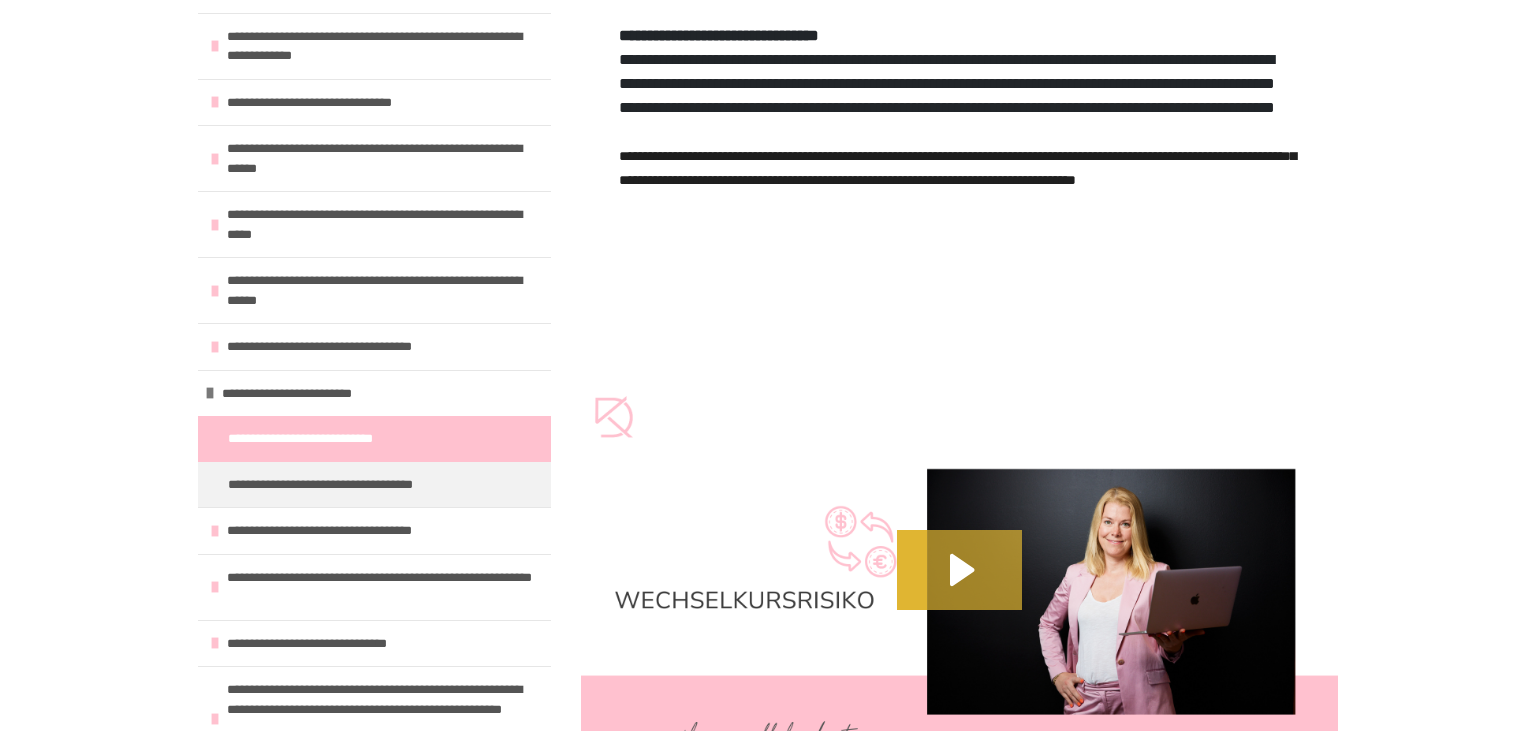 scroll, scrollTop: 922, scrollLeft: 0, axis: vertical 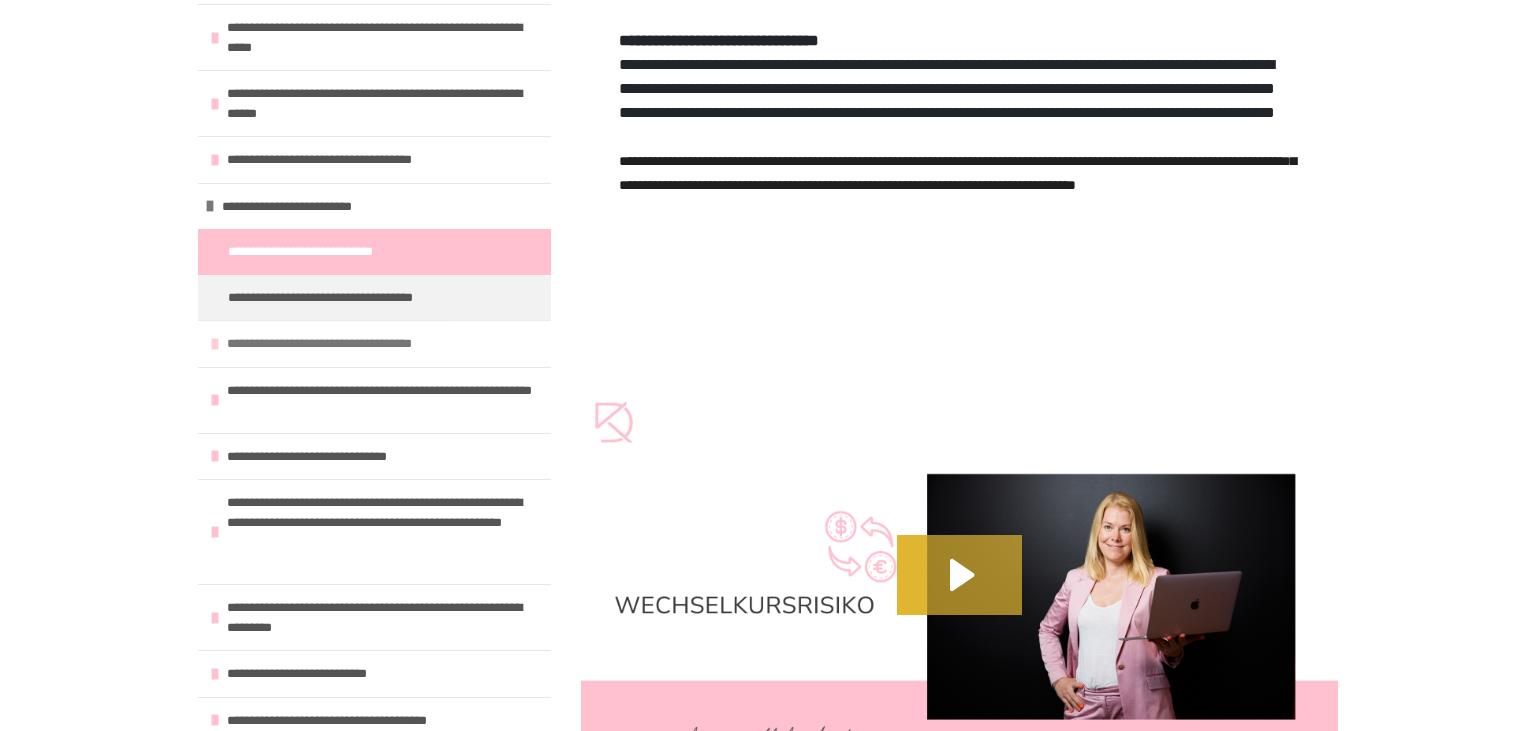 click on "**********" at bounding box center [342, 344] 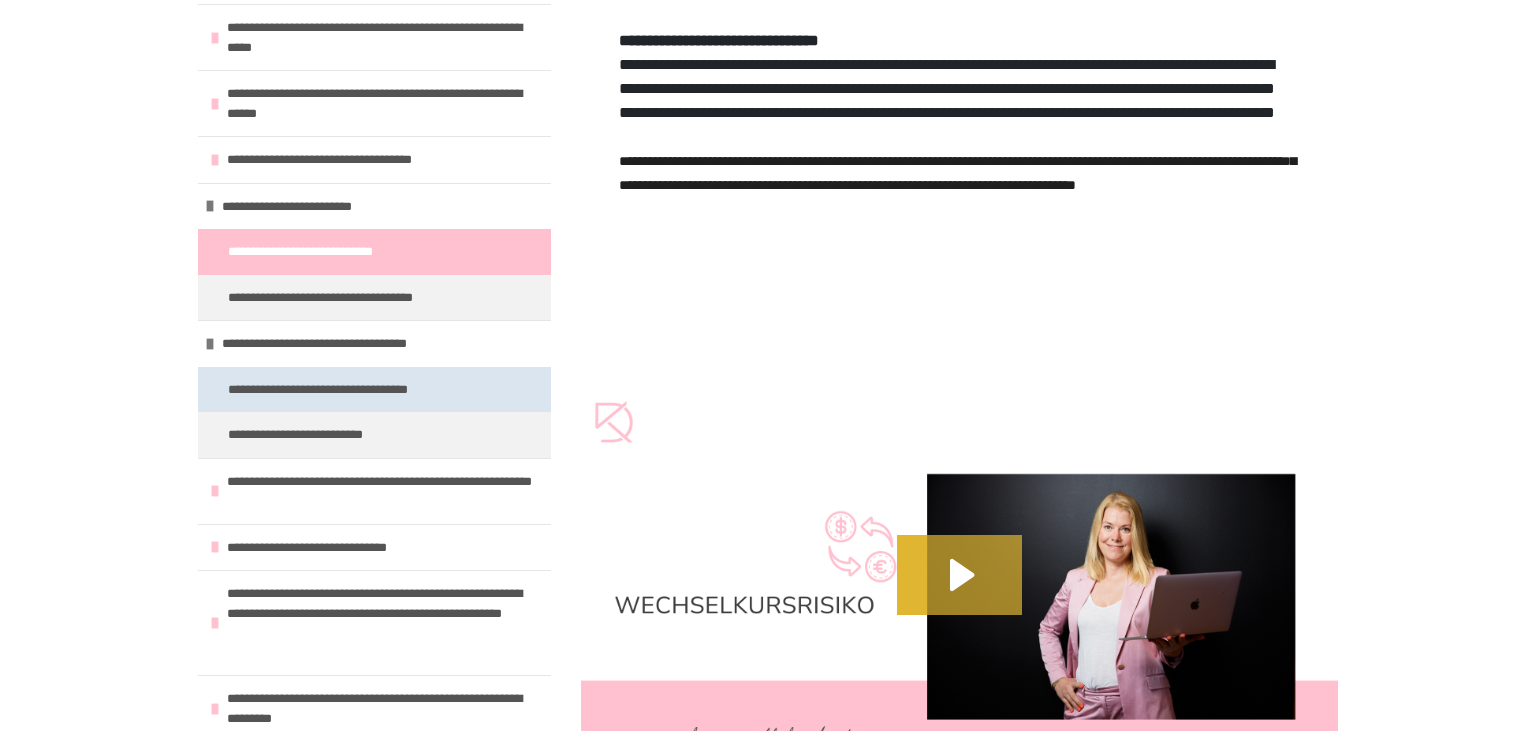 click on "**********" at bounding box center [351, 390] 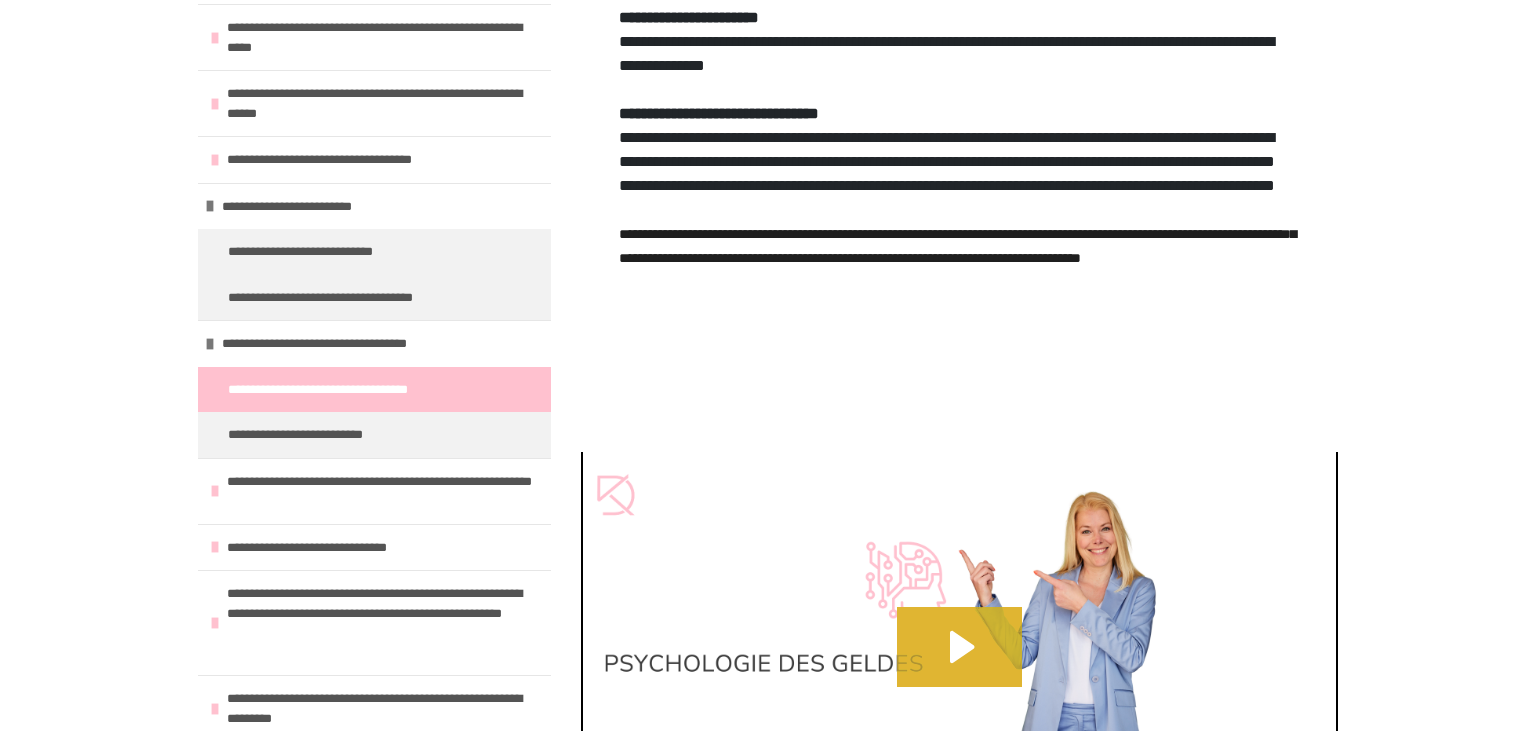 scroll, scrollTop: 1232, scrollLeft: 0, axis: vertical 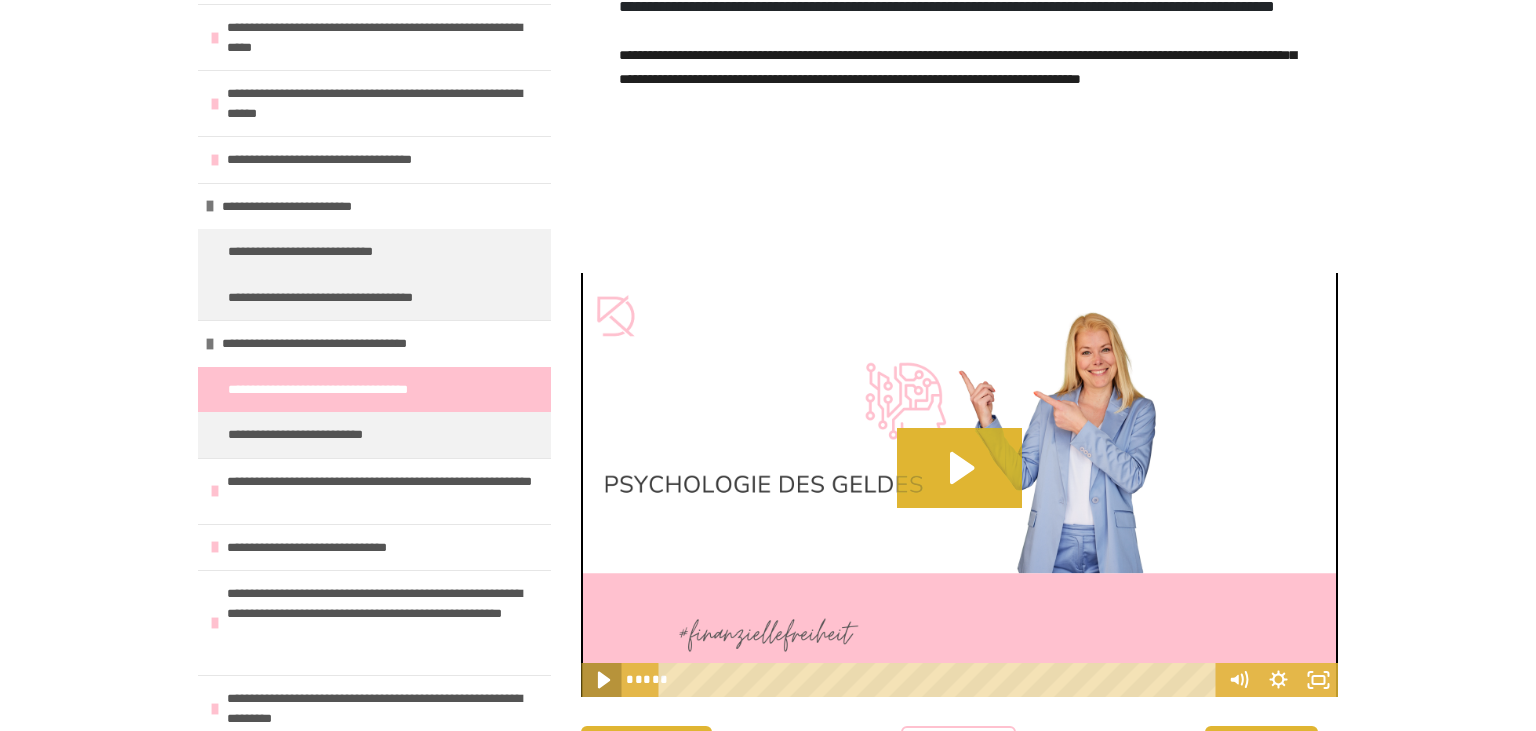 click 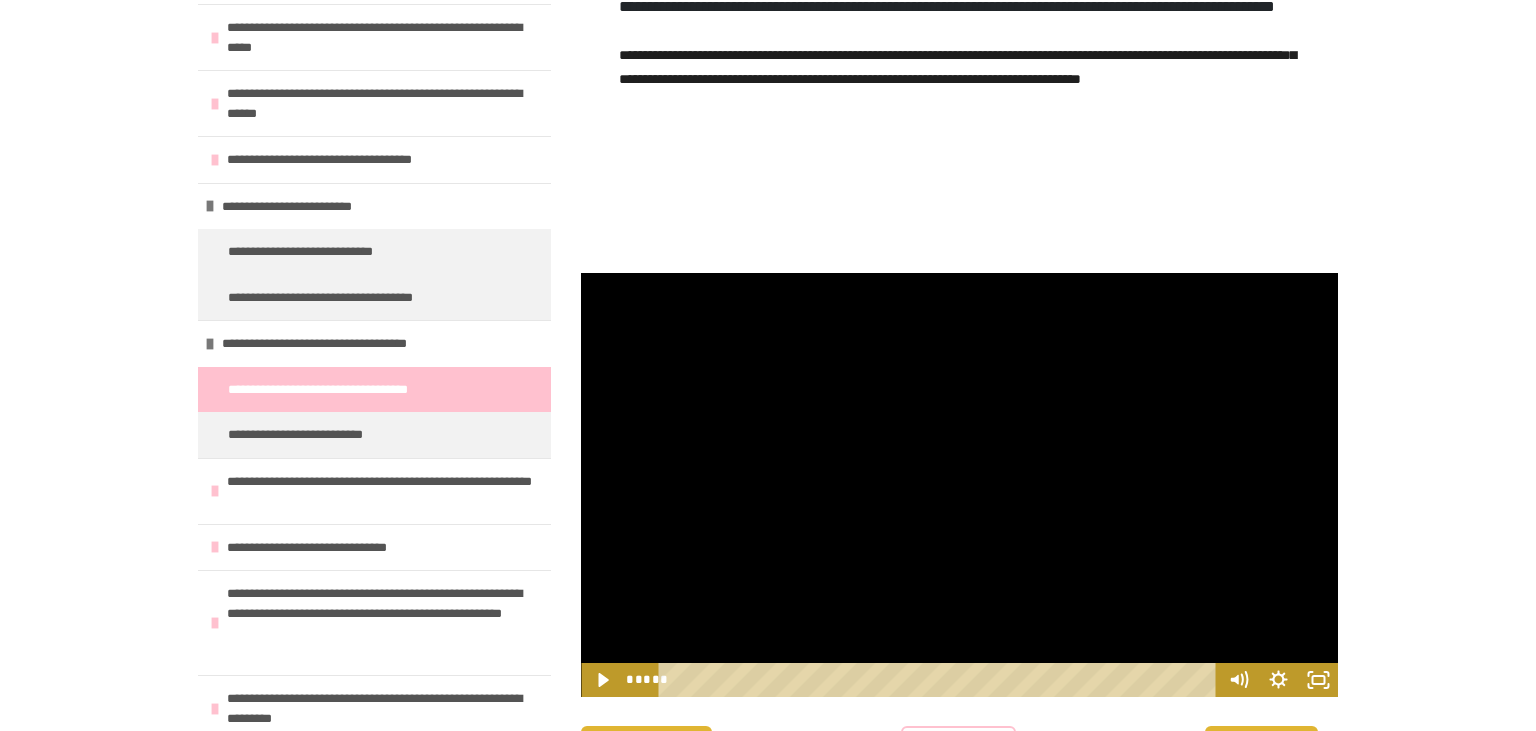 click on "*****" at bounding box center [938, 680] 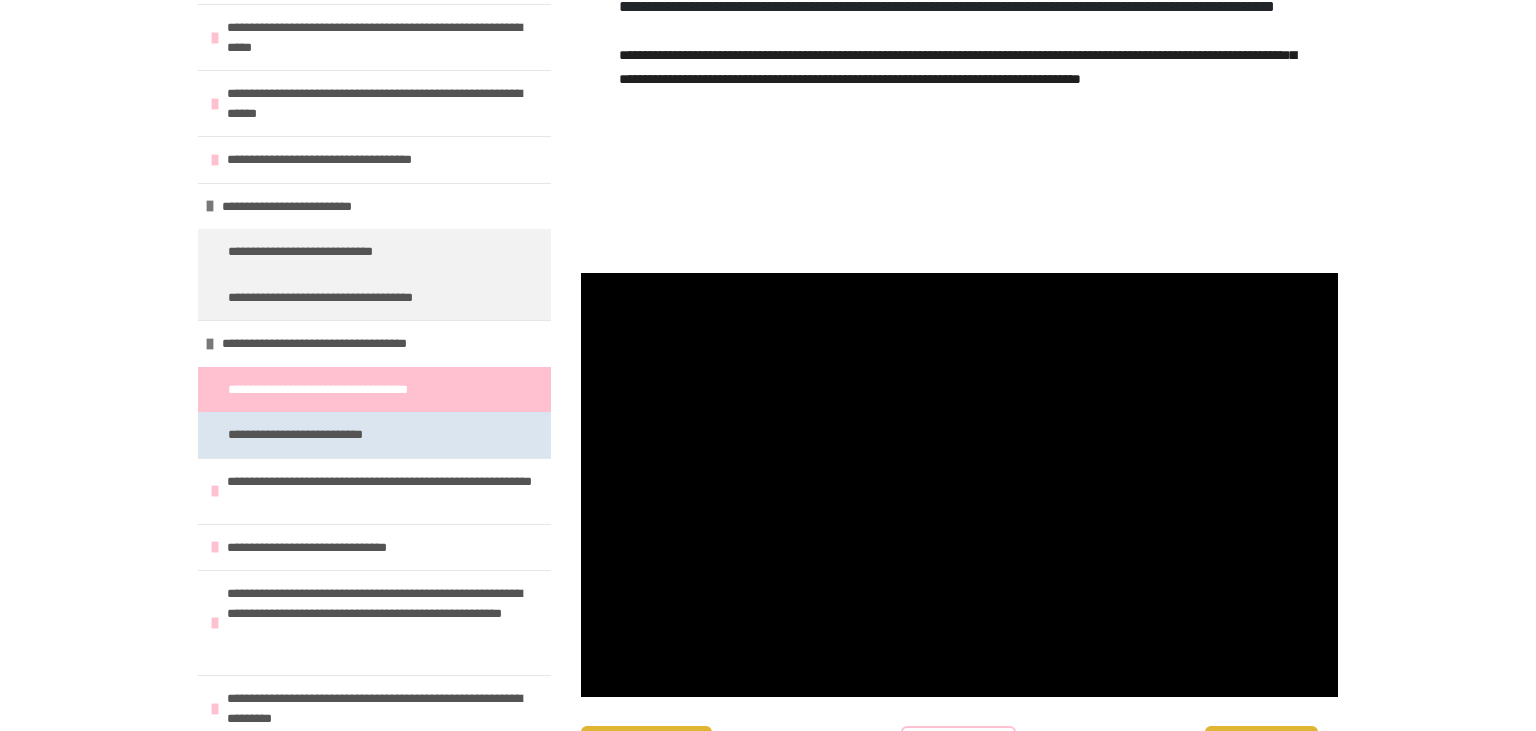 click on "**********" at bounding box center [374, 435] 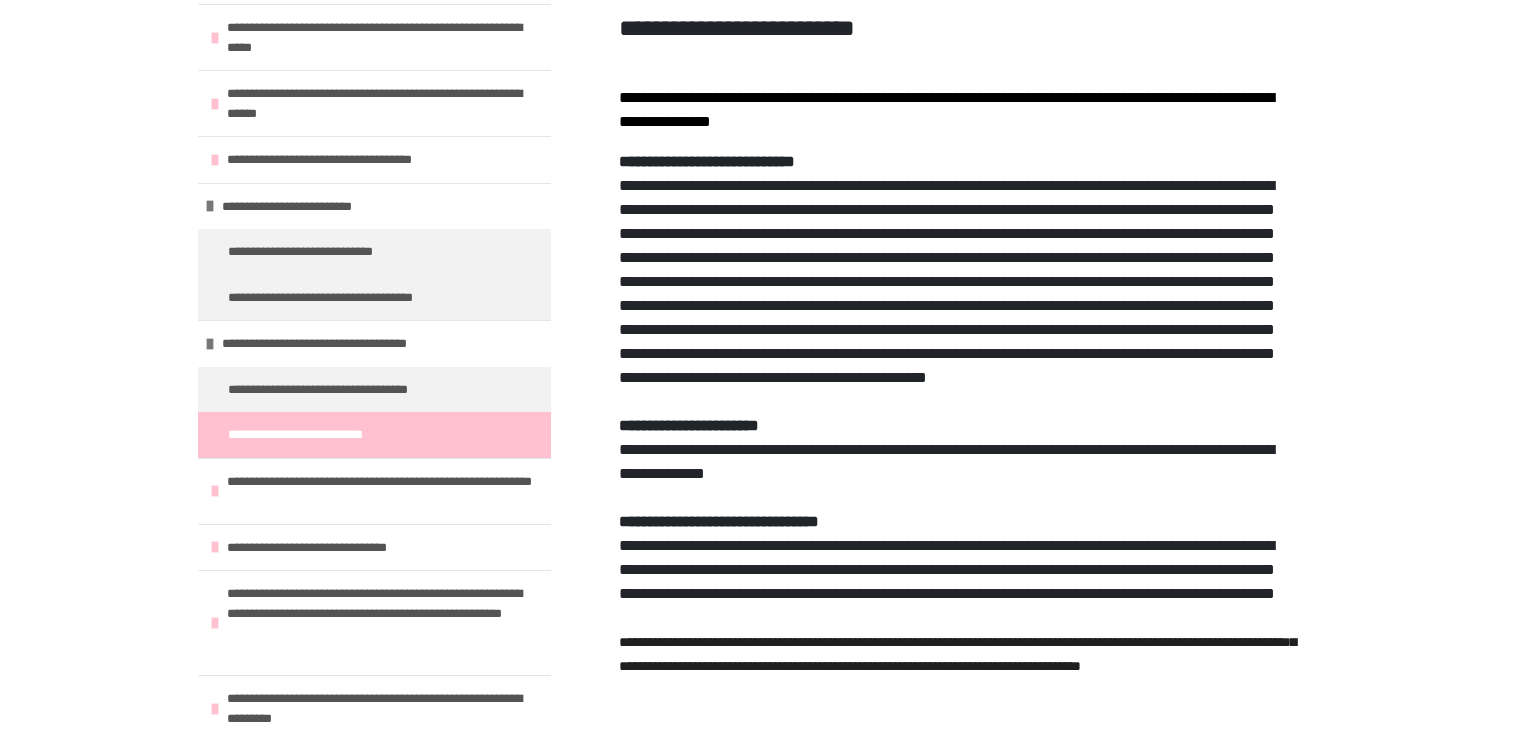 scroll, scrollTop: 856, scrollLeft: 0, axis: vertical 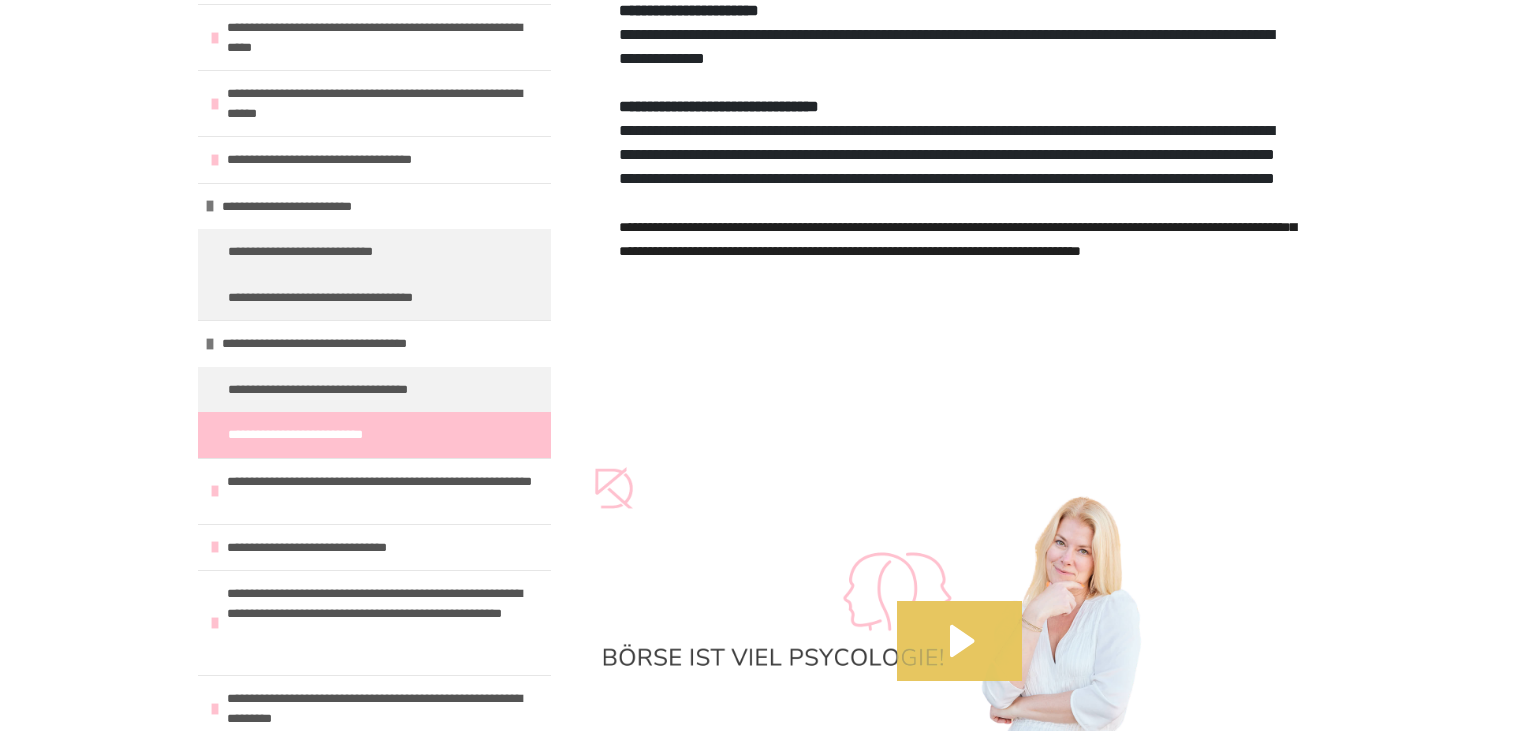 click 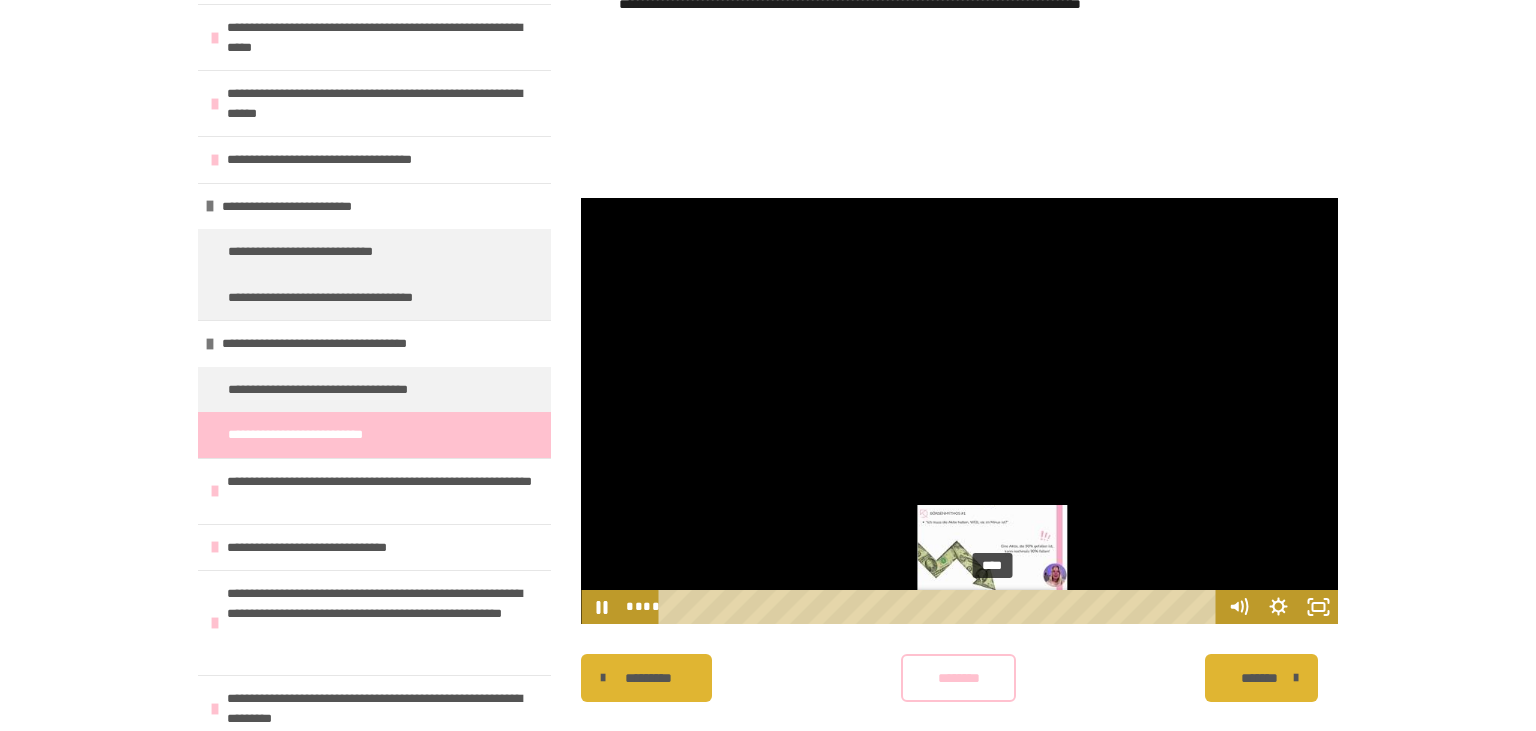scroll, scrollTop: 1133, scrollLeft: 0, axis: vertical 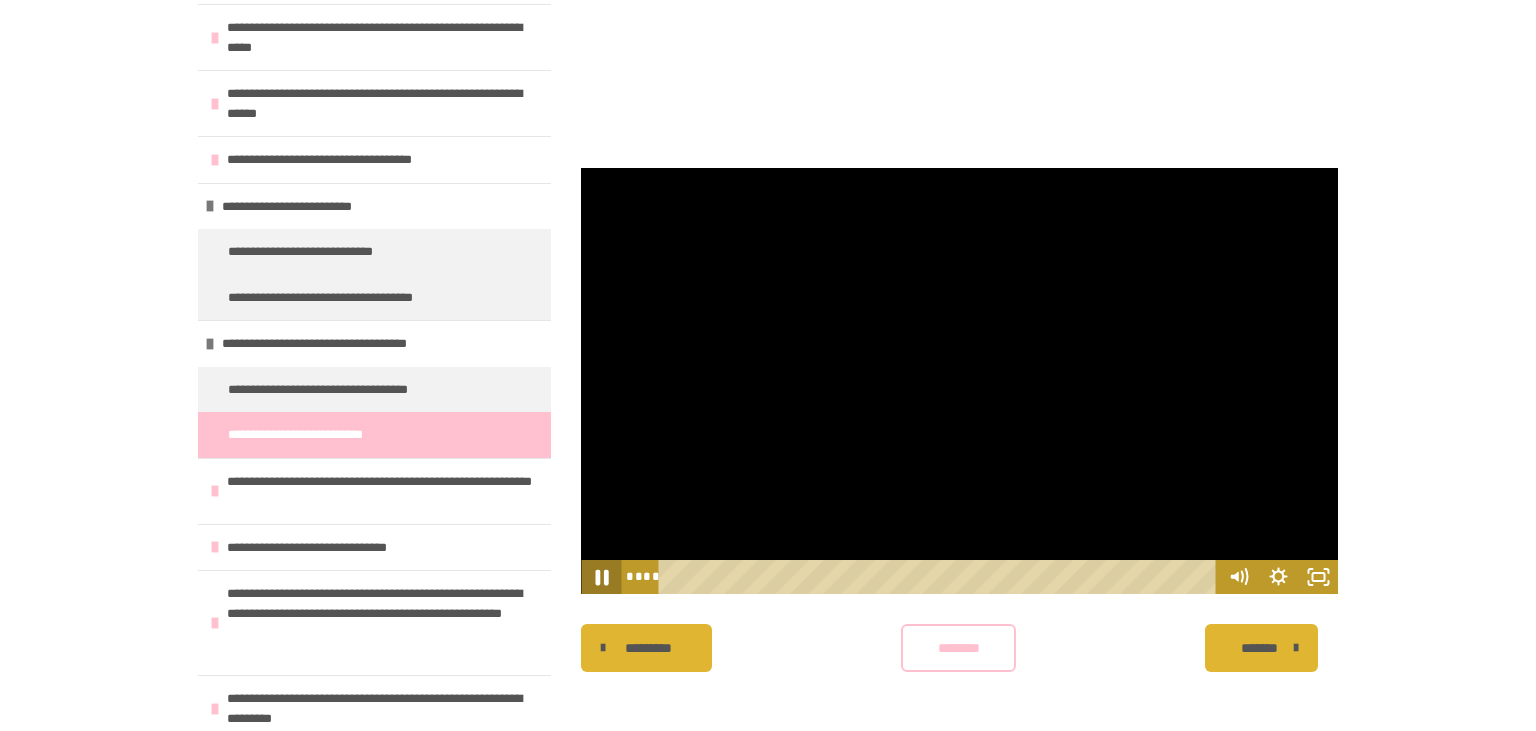 click 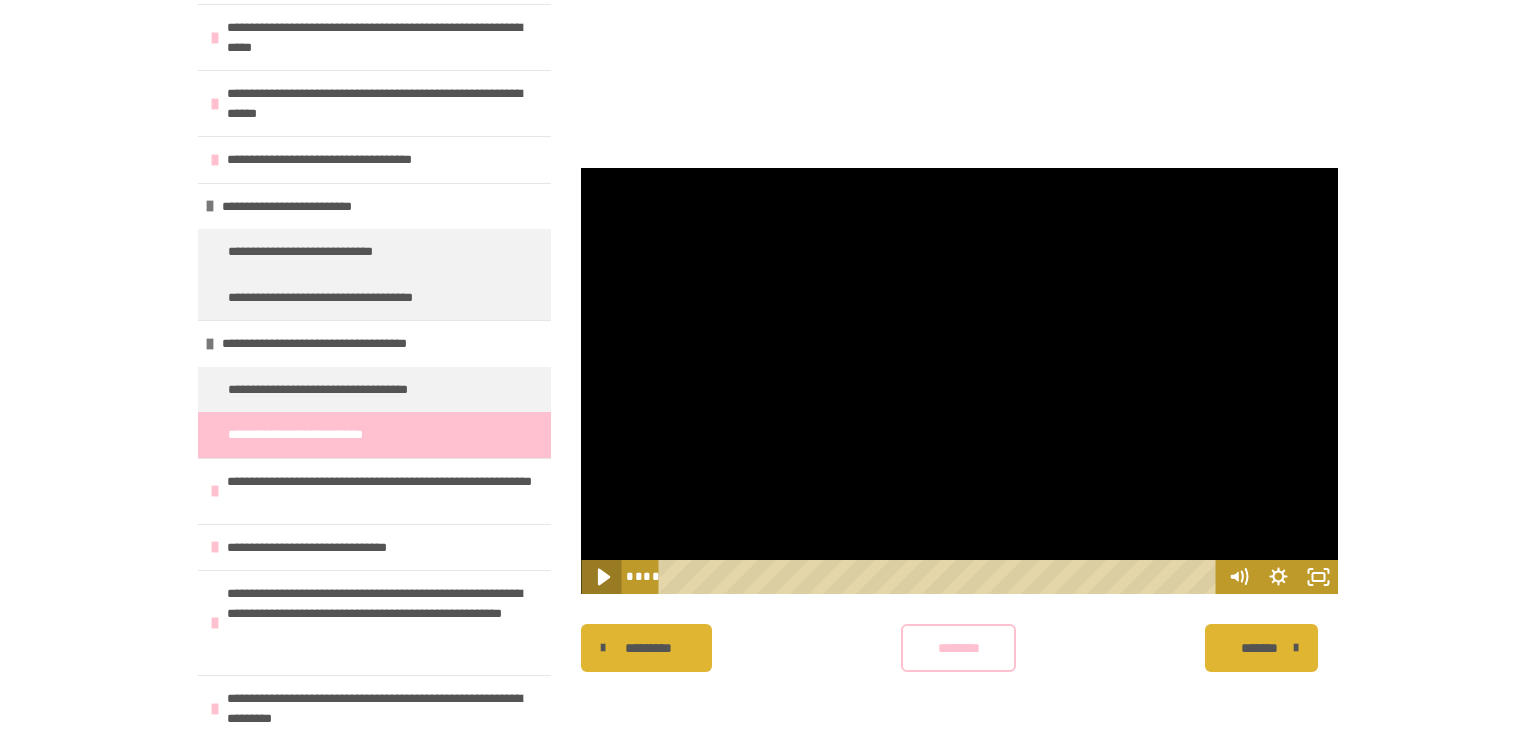 click 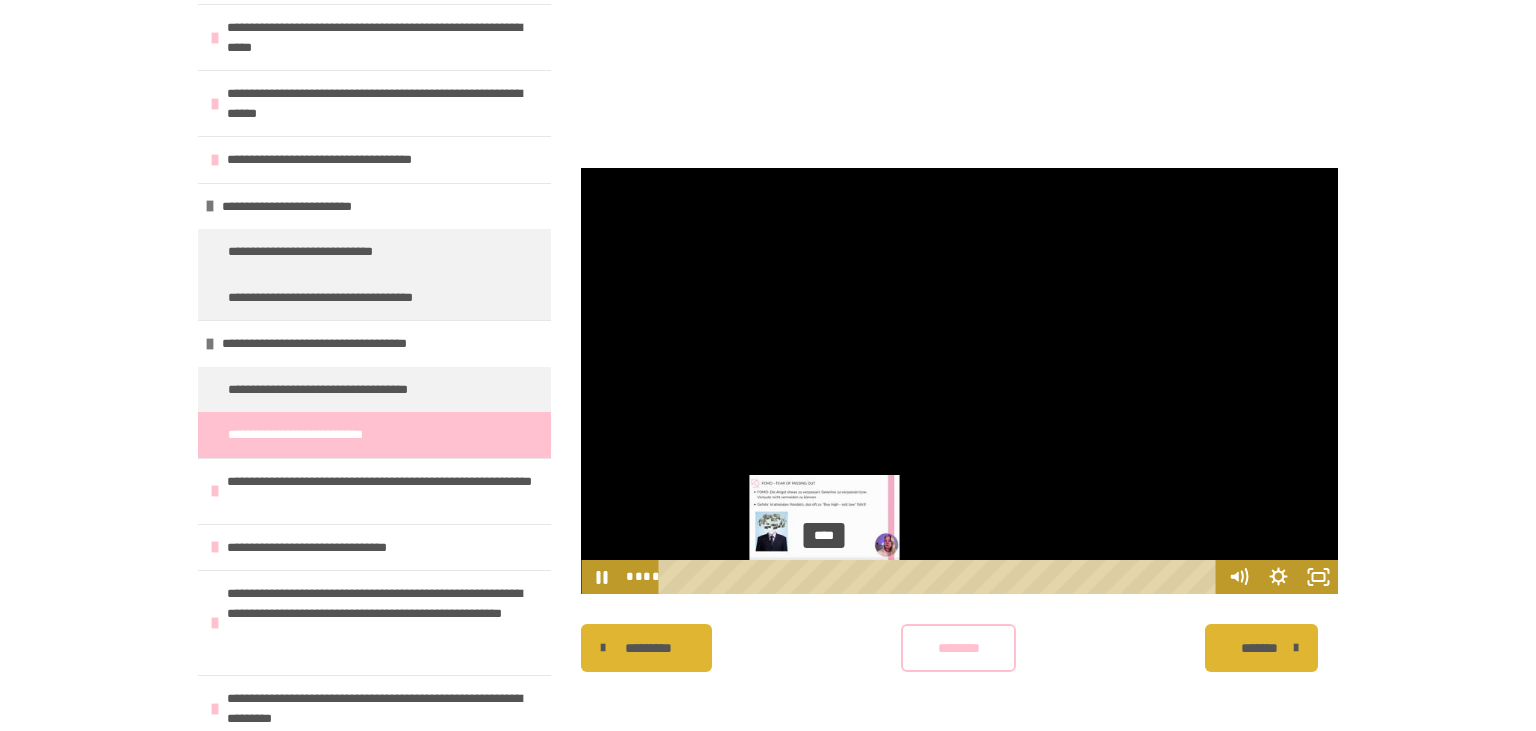 click on "****" at bounding box center (941, 577) 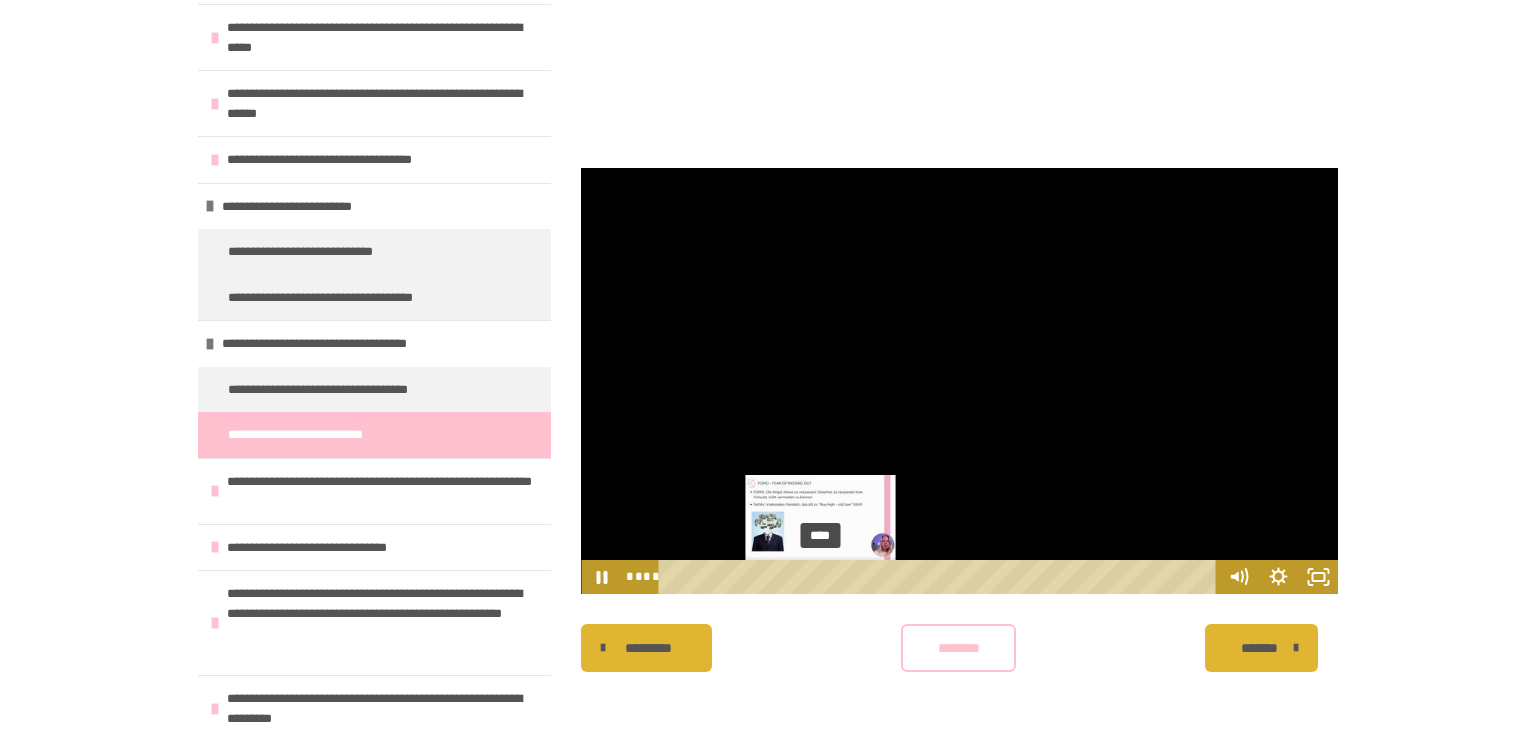 click at bounding box center (824, 576) 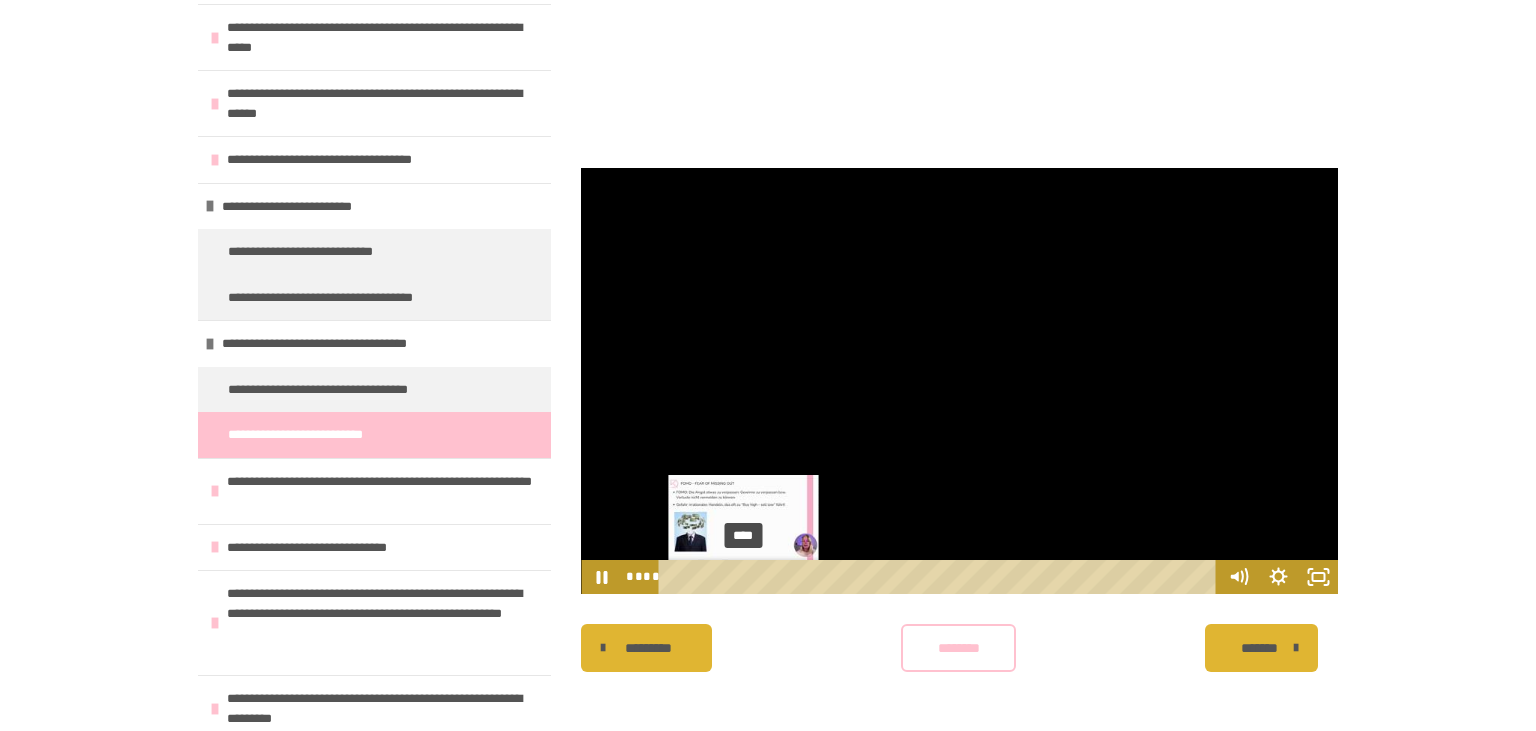 click on "****" at bounding box center (941, 577) 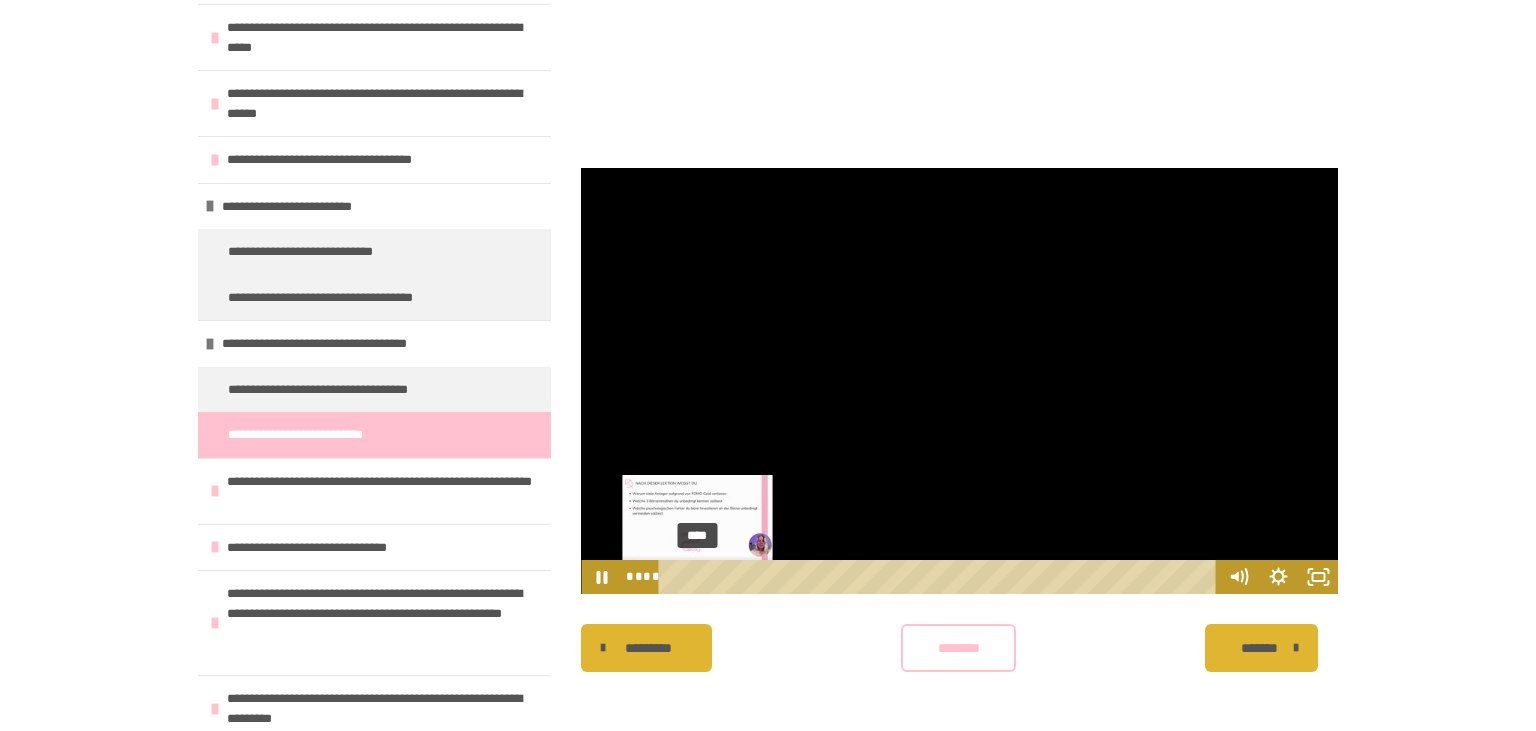 click on "****" at bounding box center [941, 577] 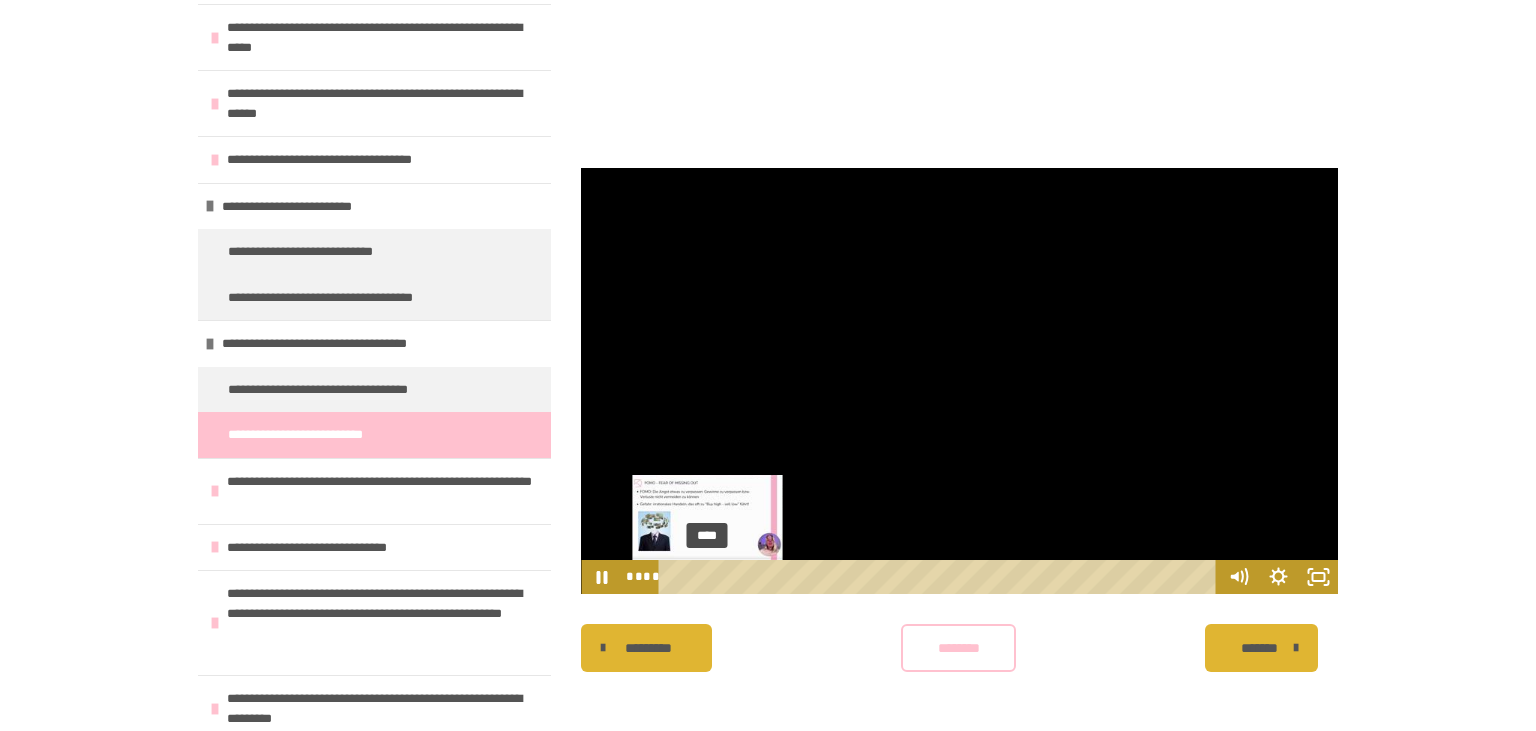 click on "****" at bounding box center [941, 577] 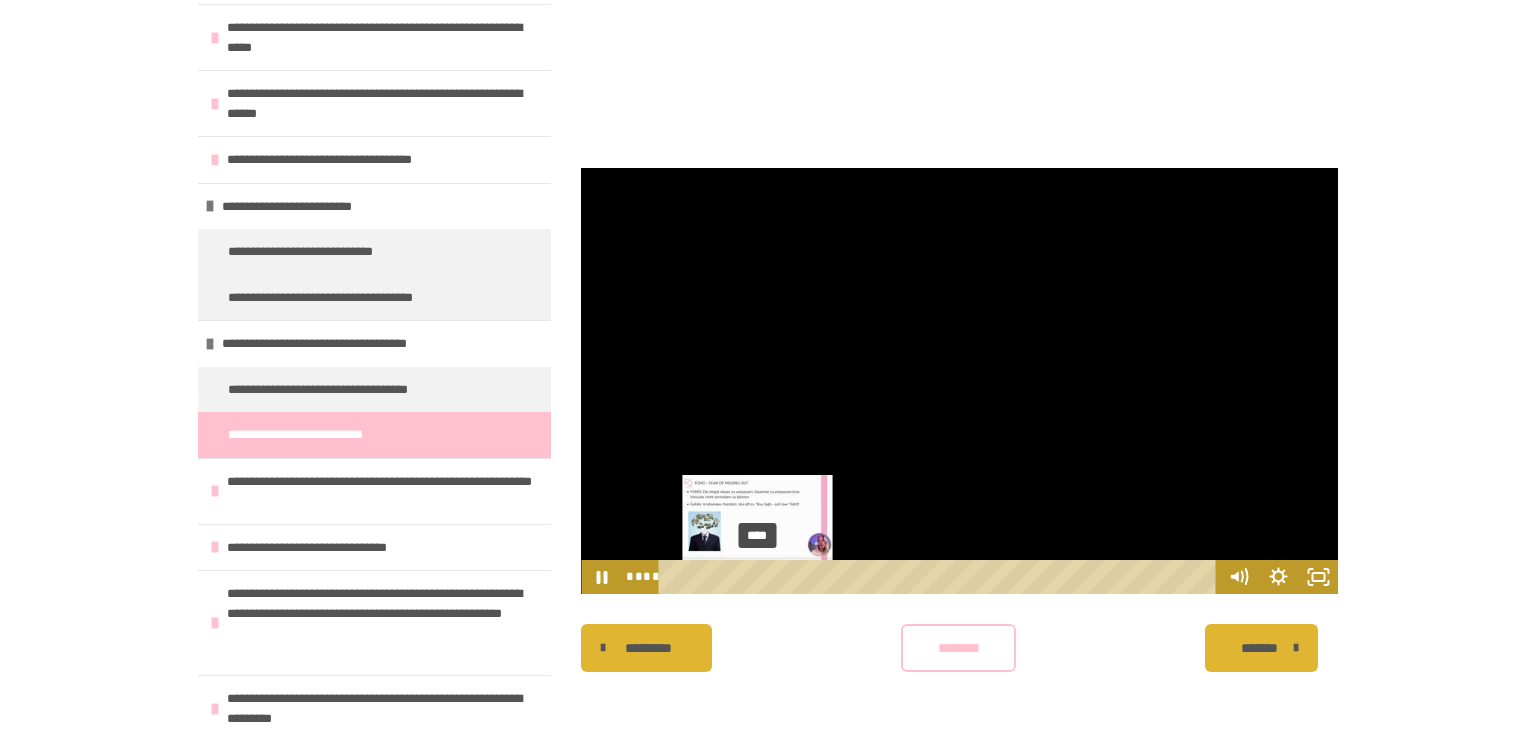 click on "****" at bounding box center [941, 577] 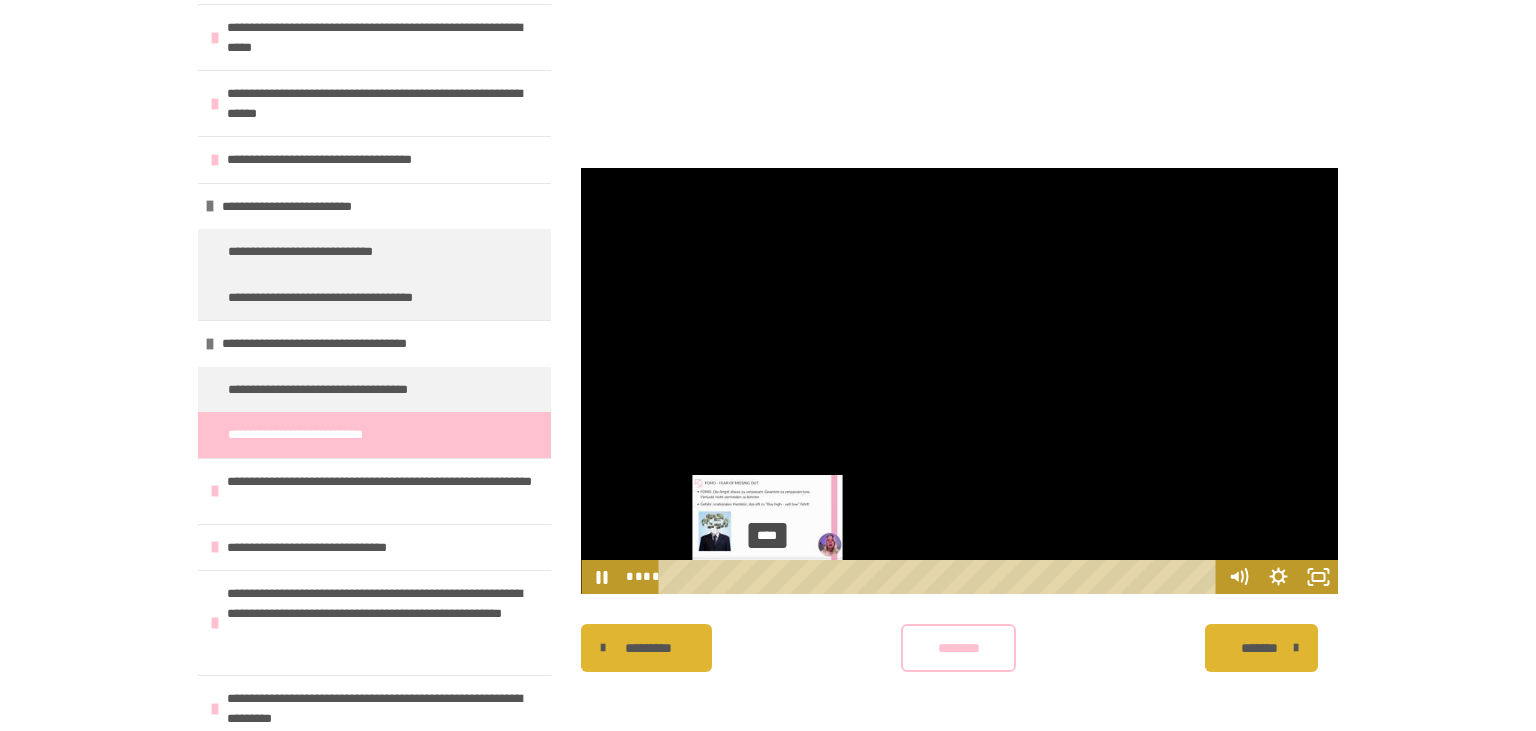 click on "****" at bounding box center [941, 577] 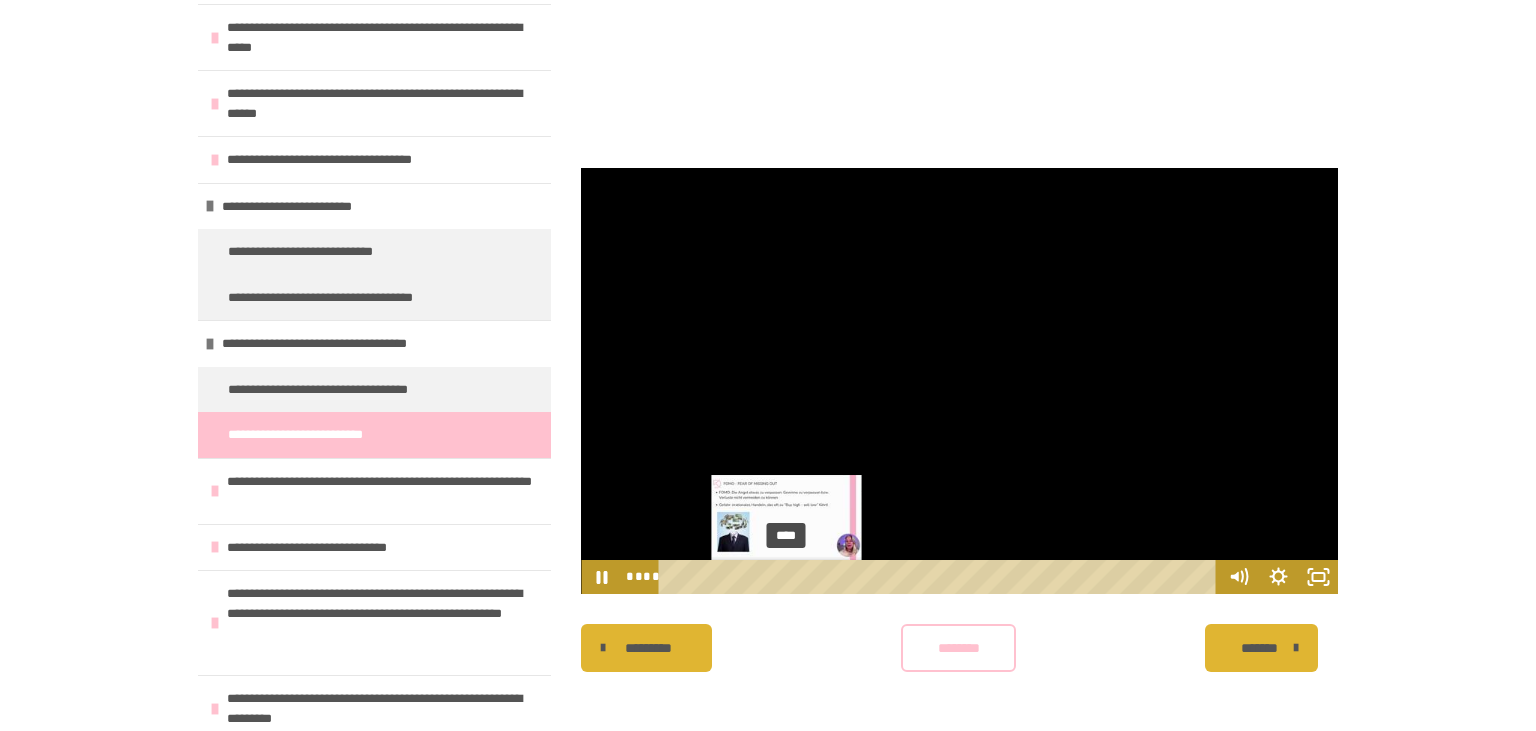 click on "****" at bounding box center (941, 577) 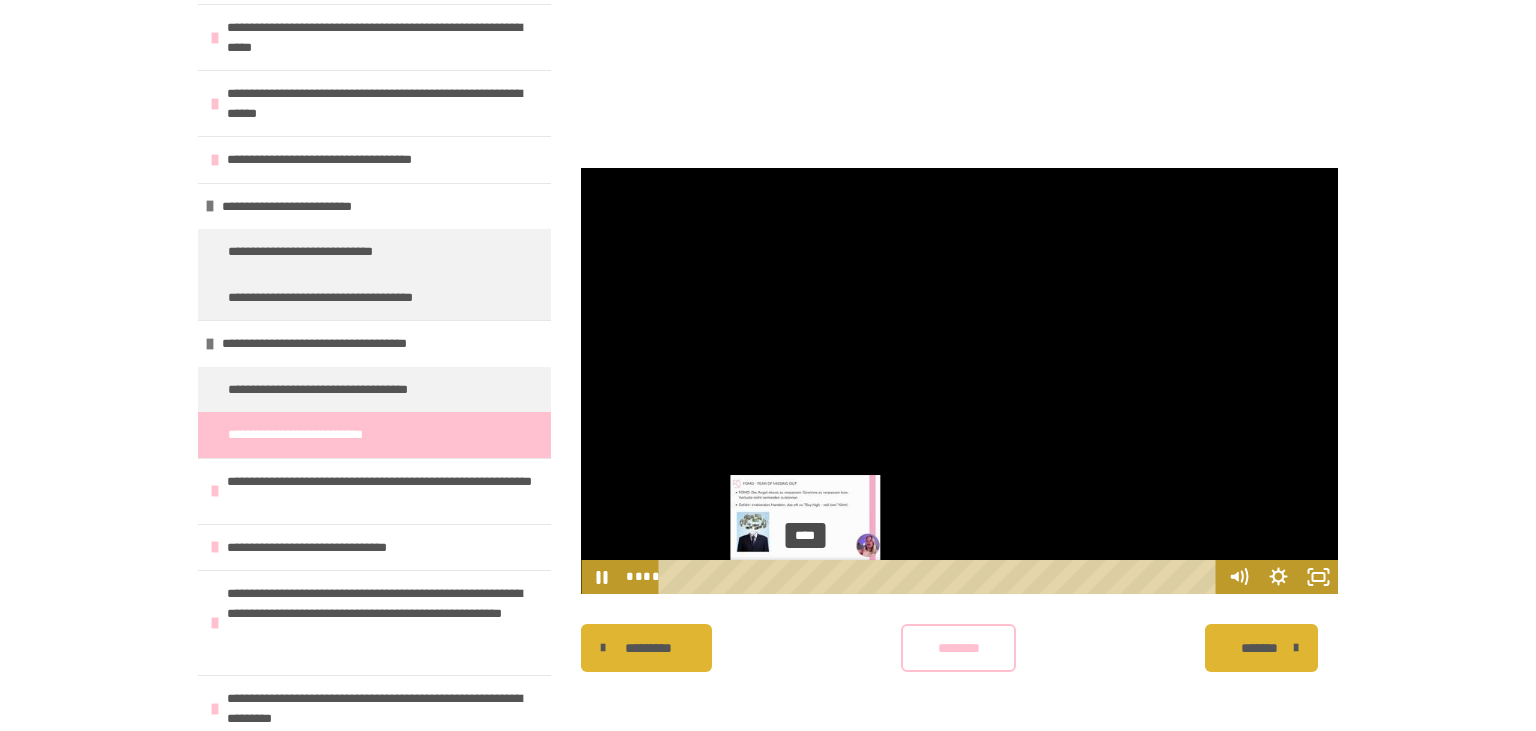 click on "****" at bounding box center (941, 577) 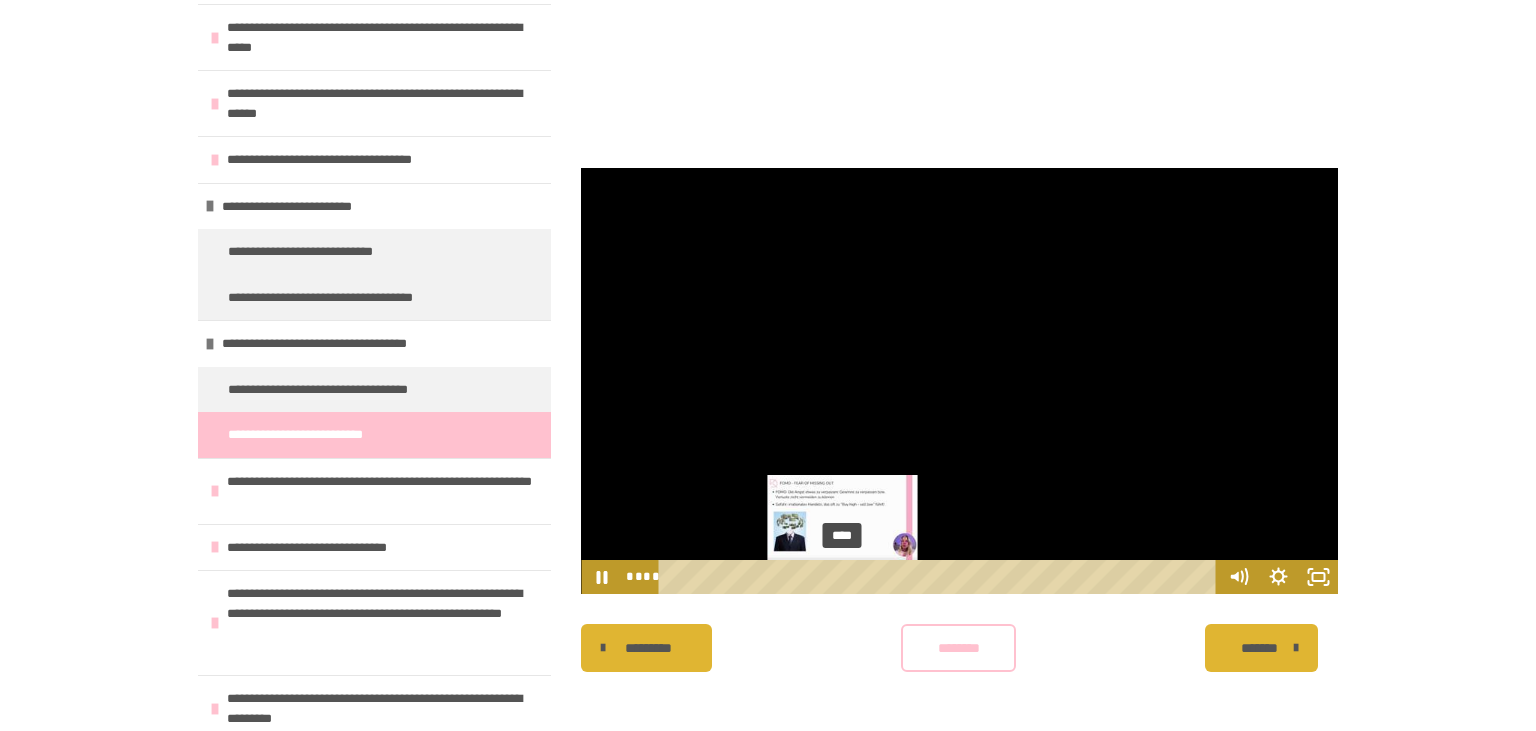 click on "****" at bounding box center (941, 577) 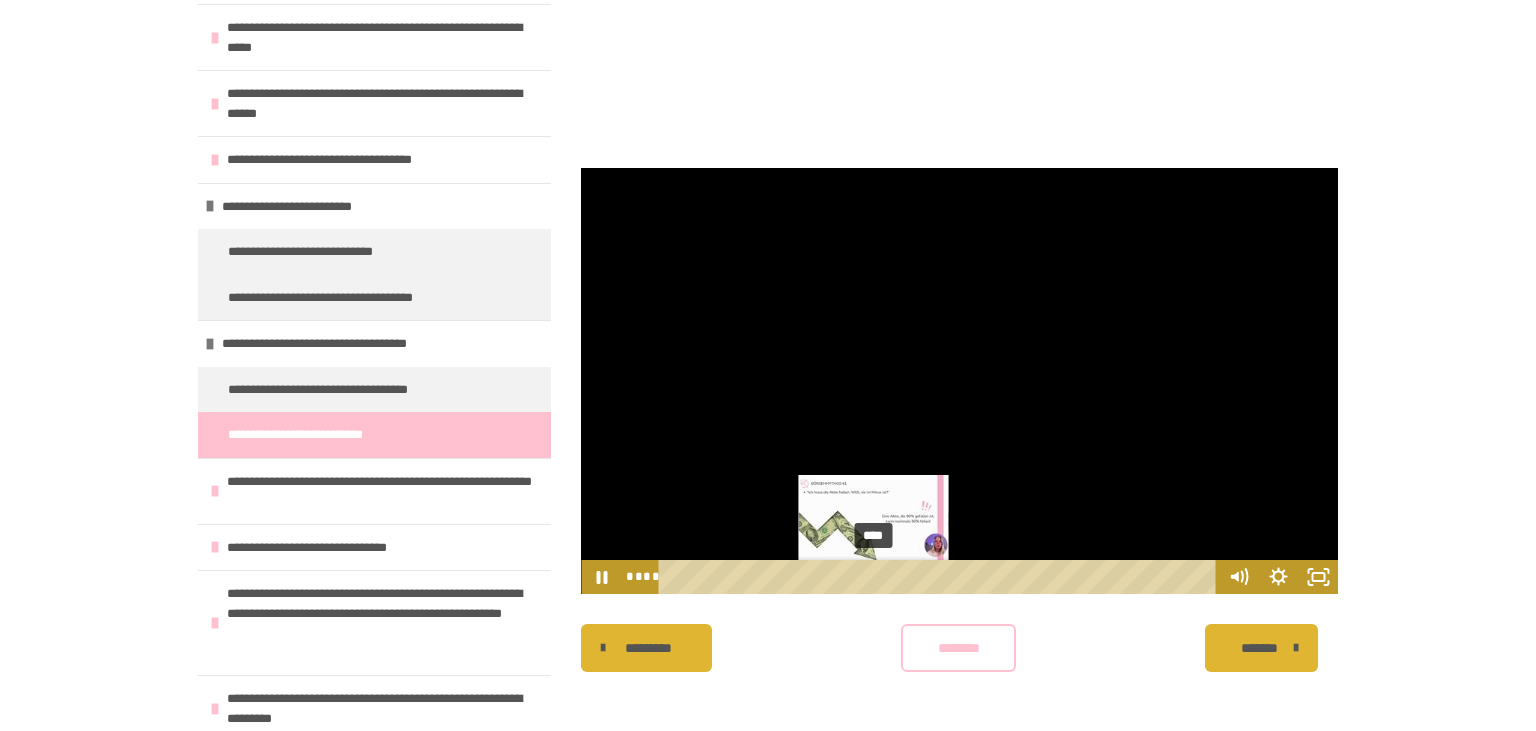 click on "****" at bounding box center [941, 577] 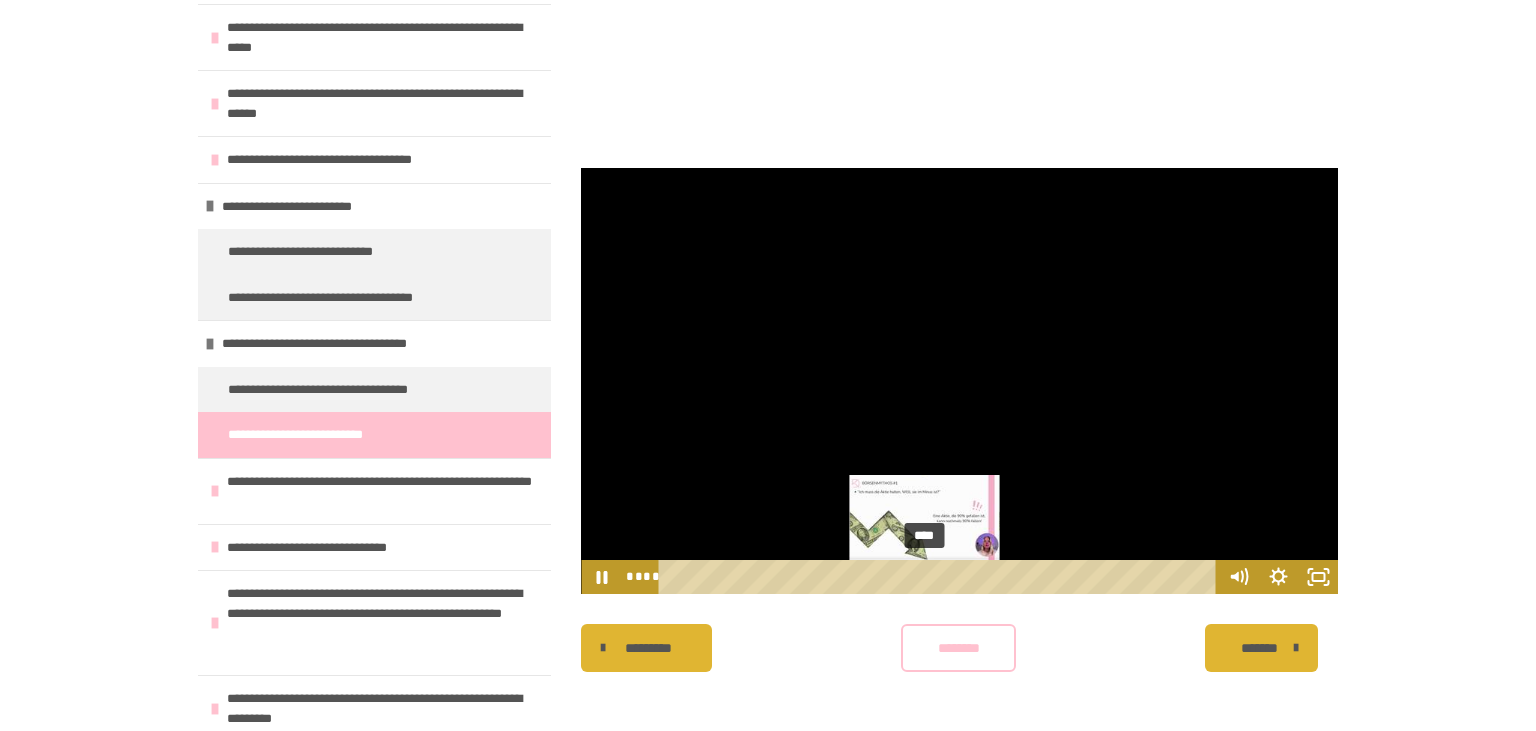 click on "****" at bounding box center (941, 577) 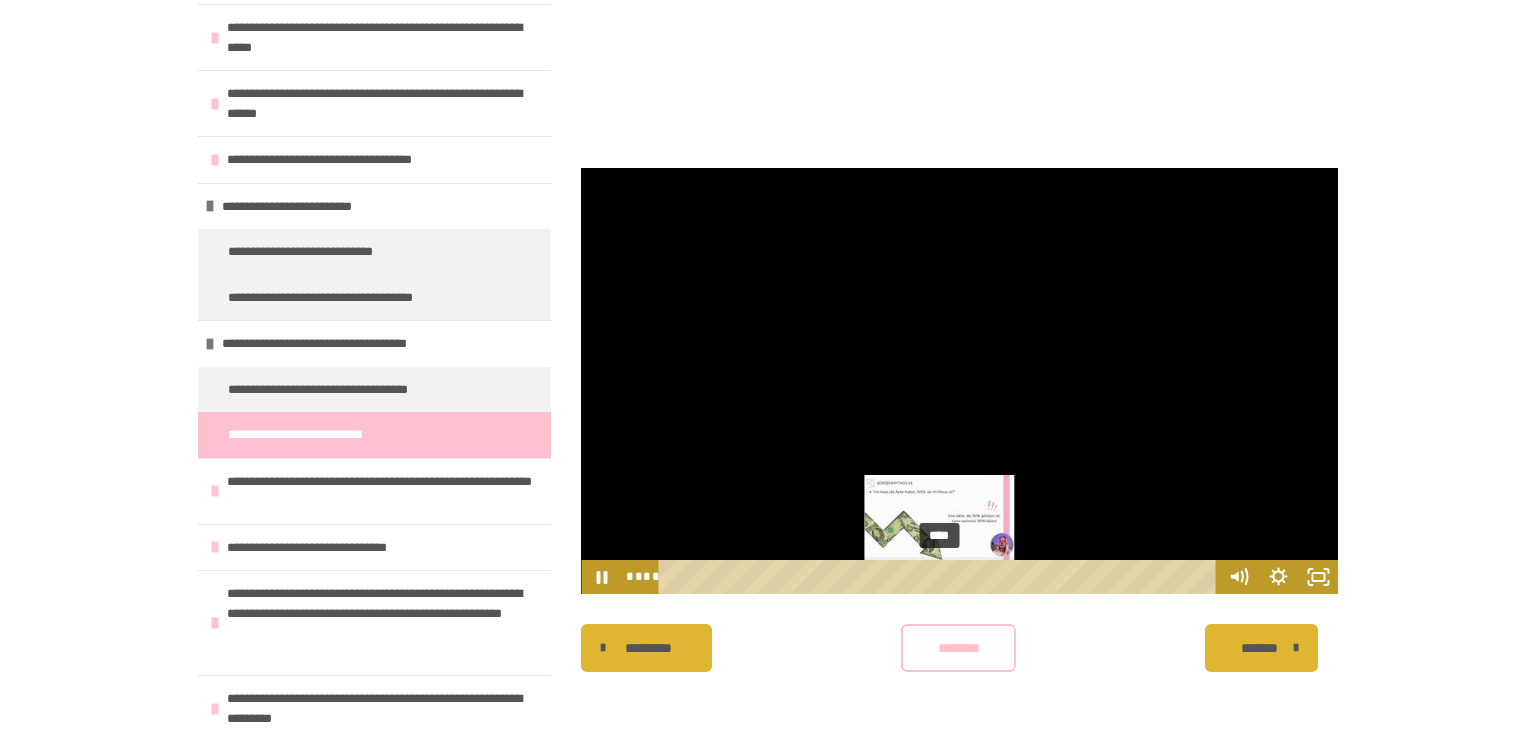 click on "****" at bounding box center [941, 577] 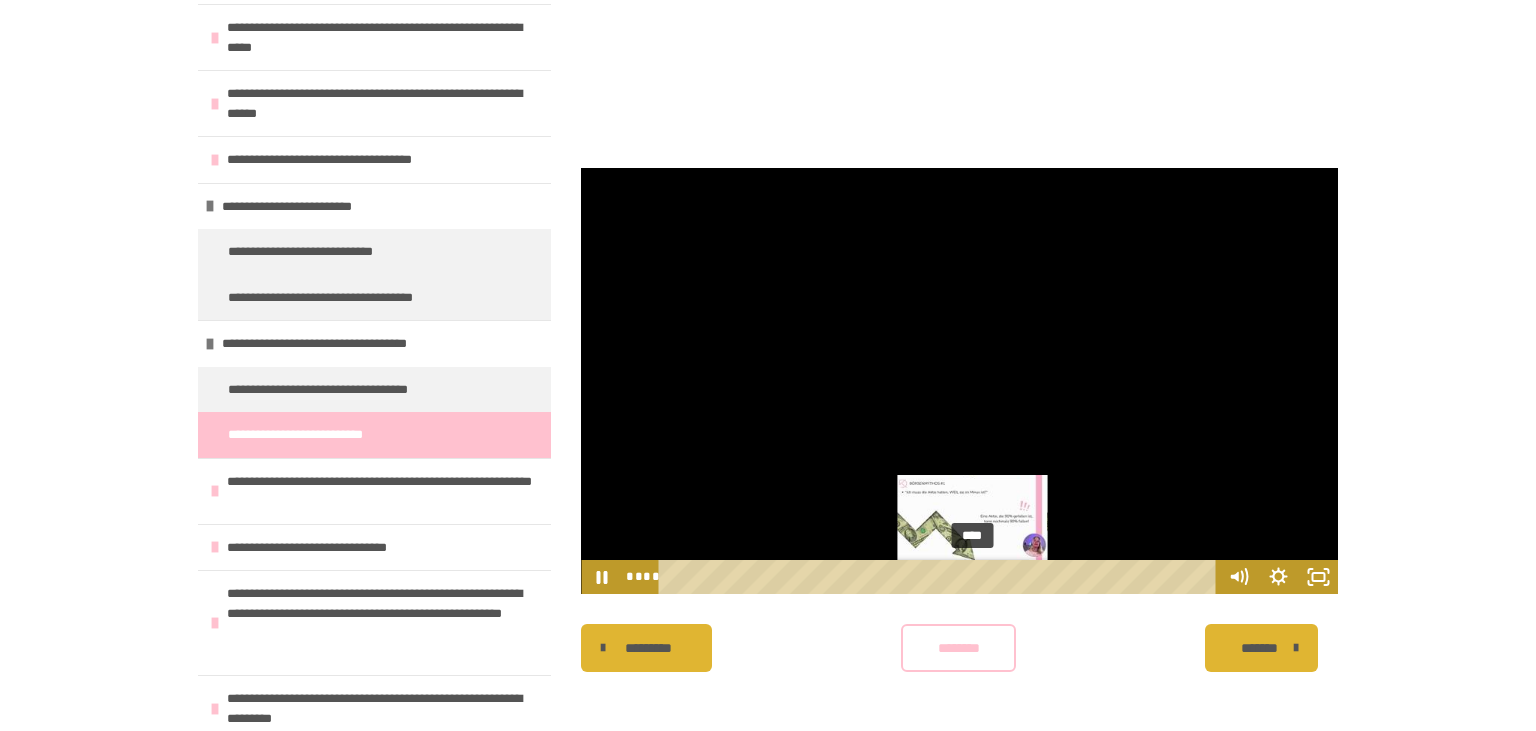 click on "****" at bounding box center [941, 577] 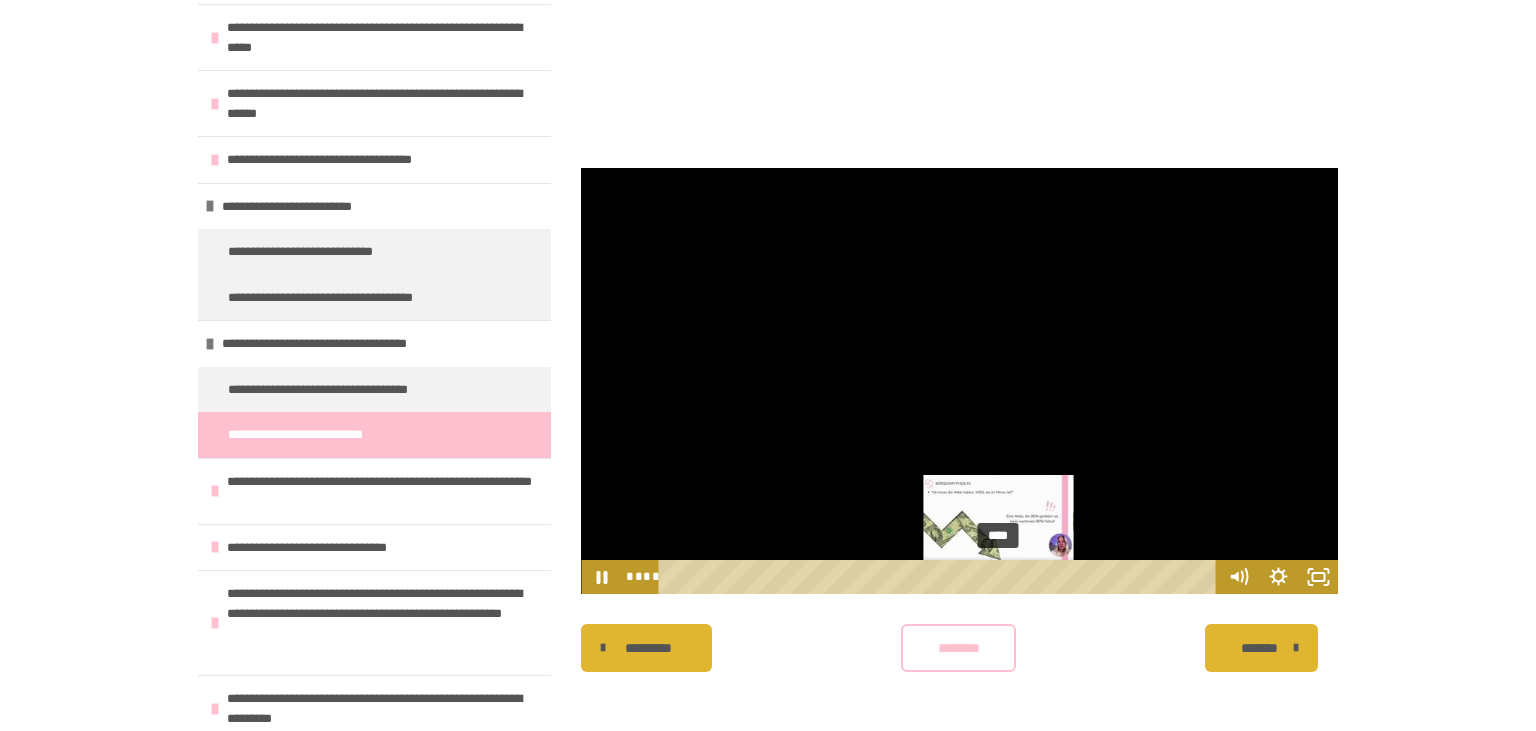 click on "****" at bounding box center (941, 577) 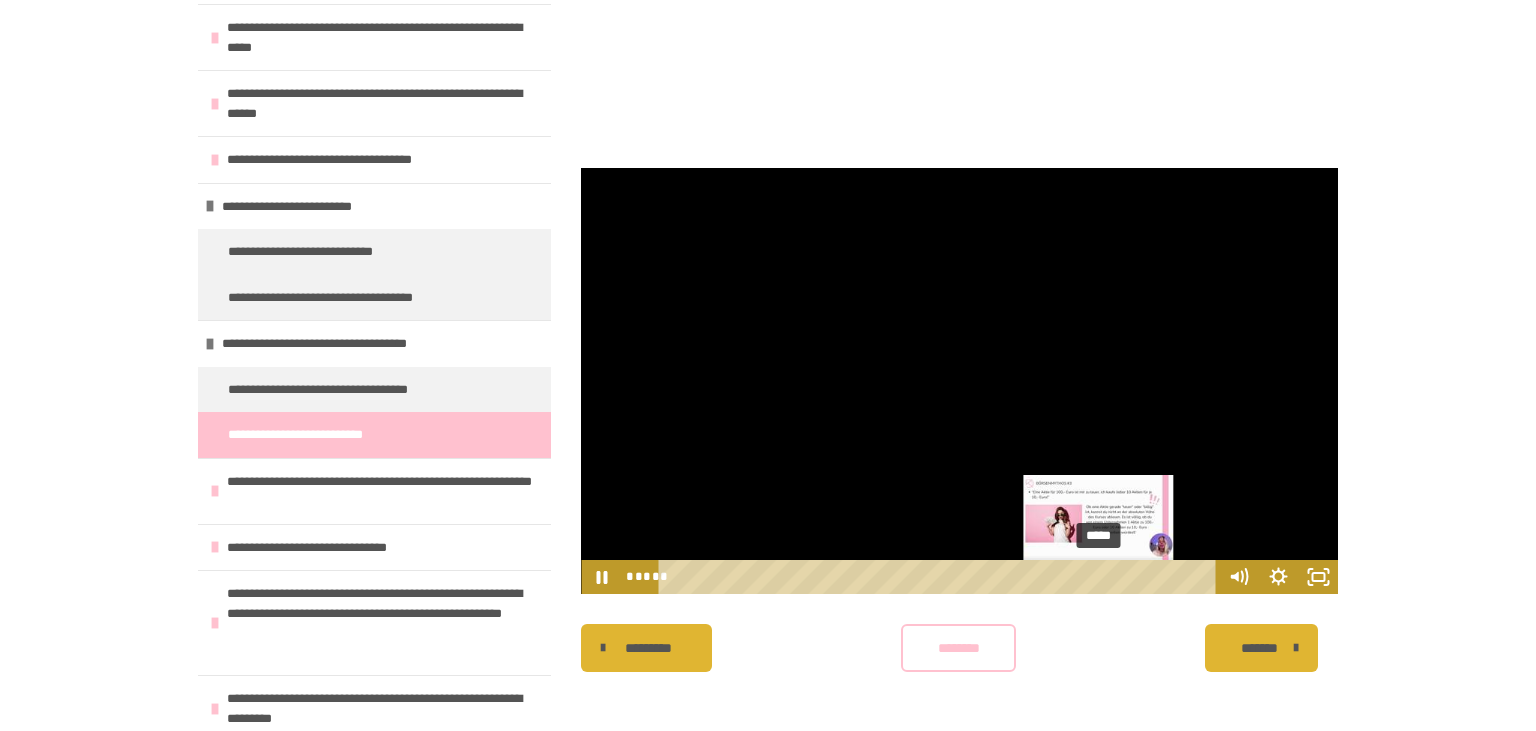 click on "*****" at bounding box center [941, 577] 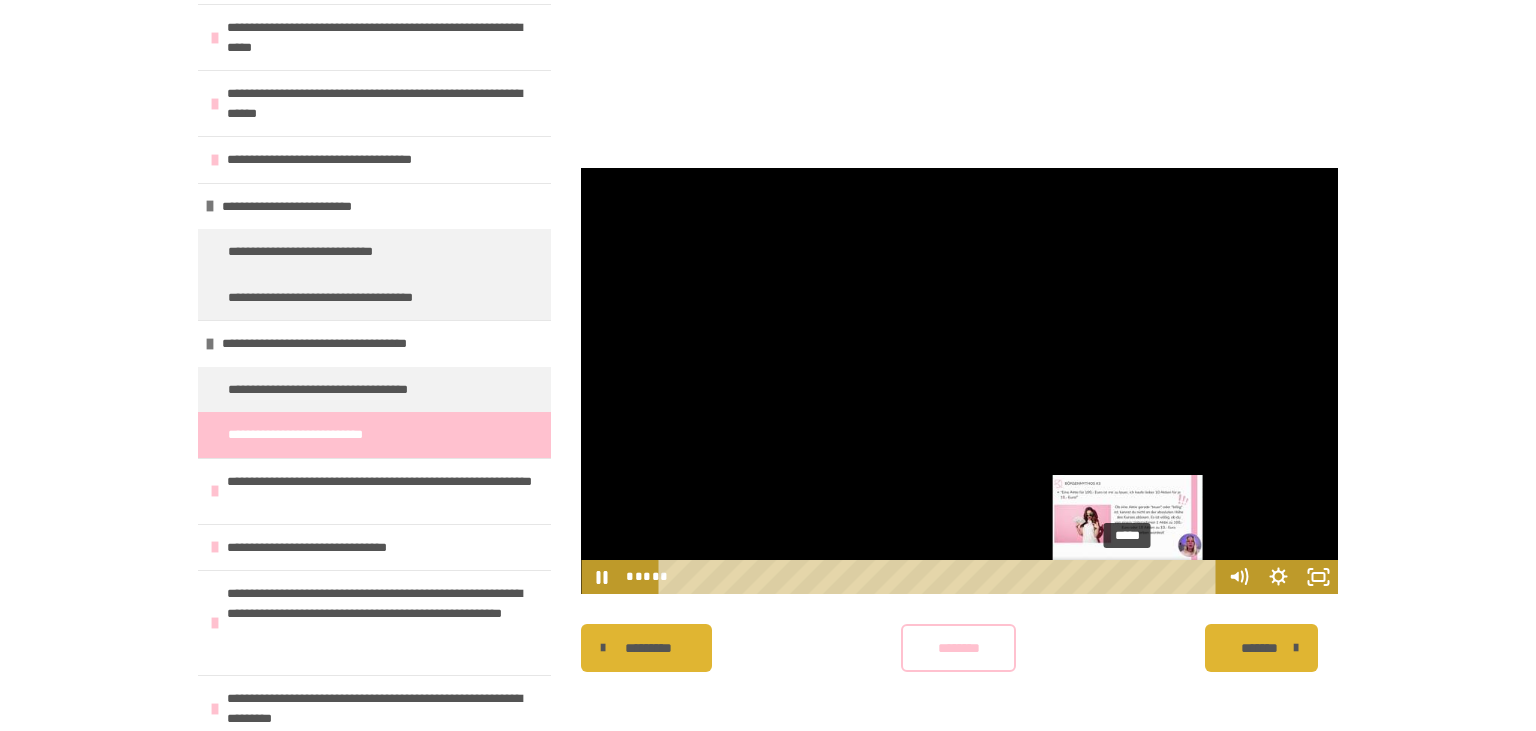 click on "*****" at bounding box center [941, 577] 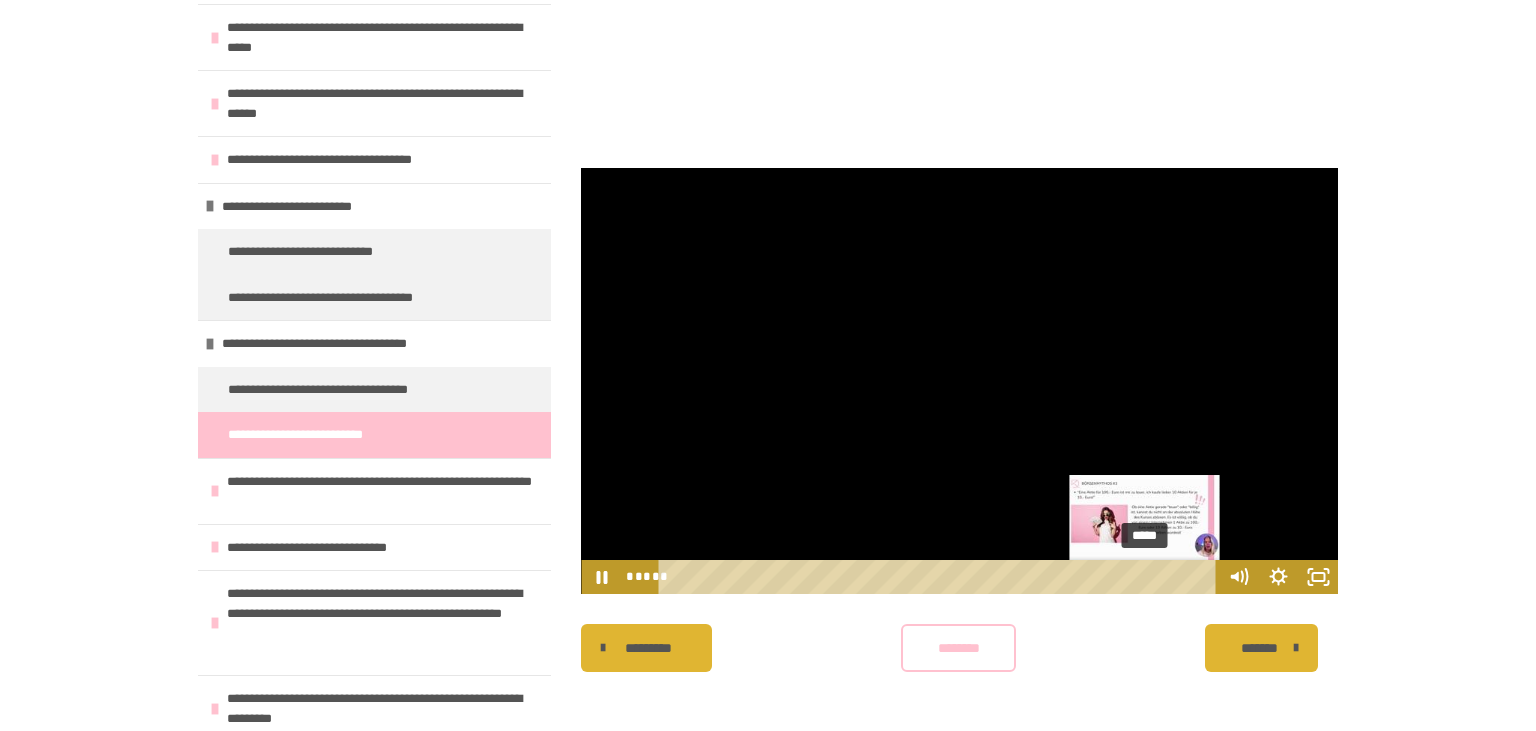click on "*****" at bounding box center [941, 577] 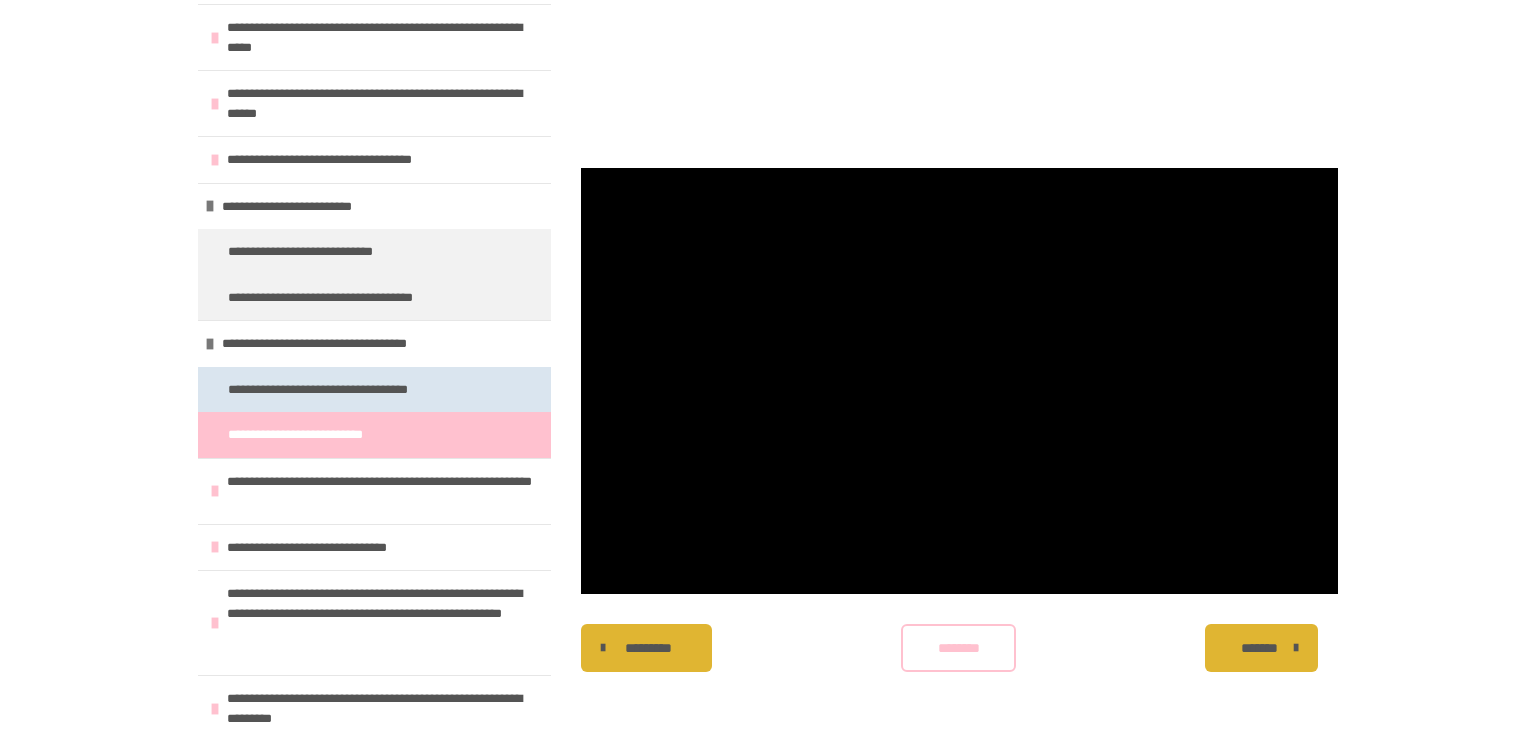 click on "**********" at bounding box center (351, 390) 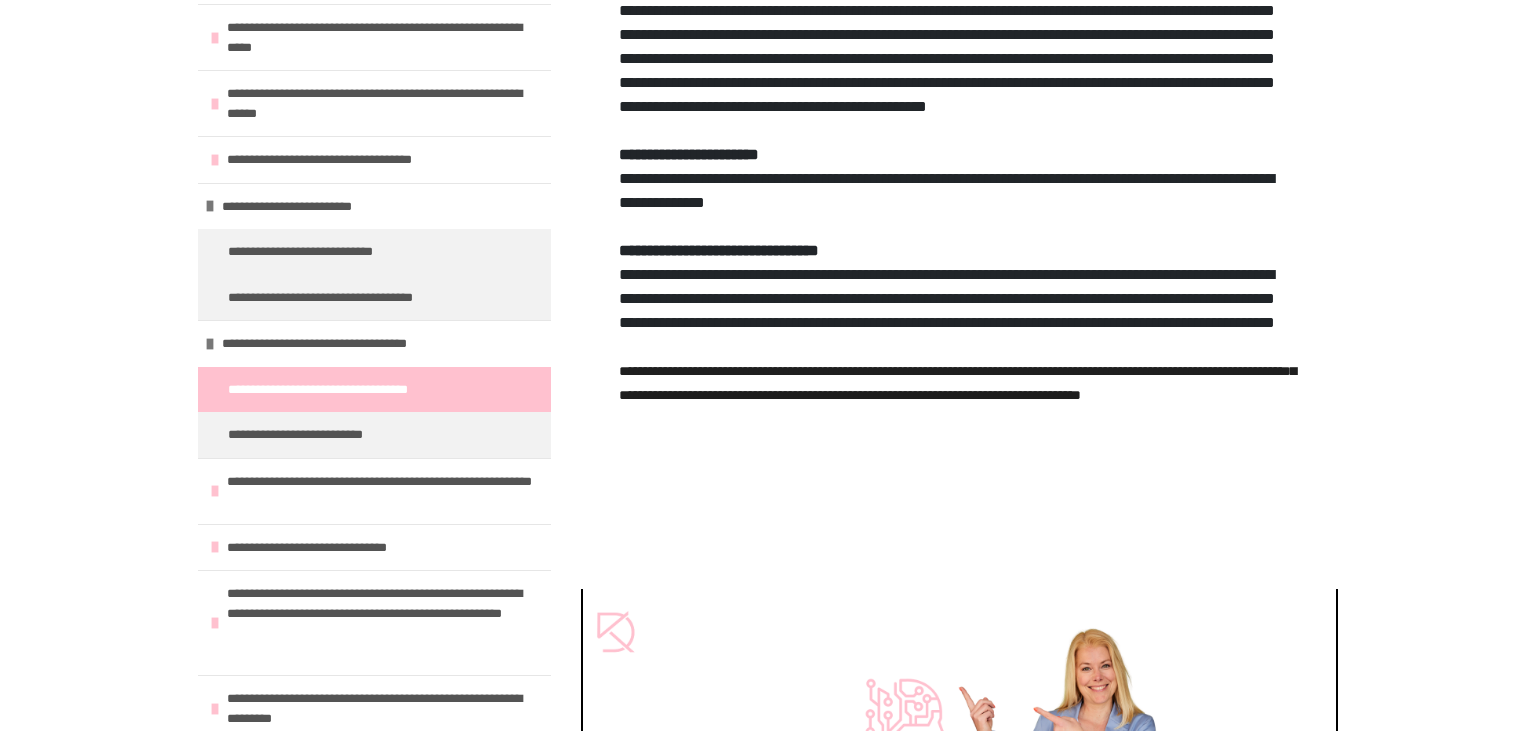scroll, scrollTop: 1127, scrollLeft: 0, axis: vertical 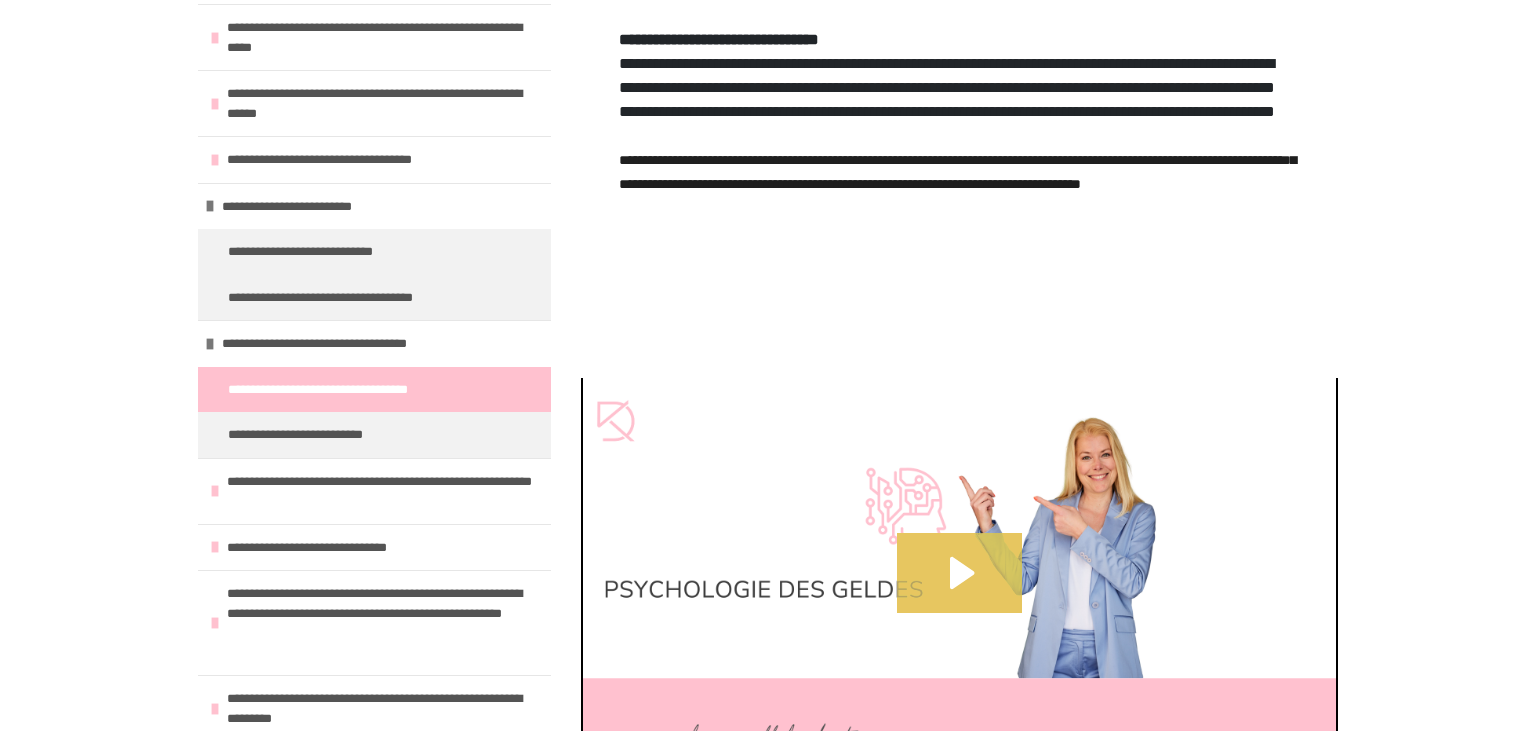 click 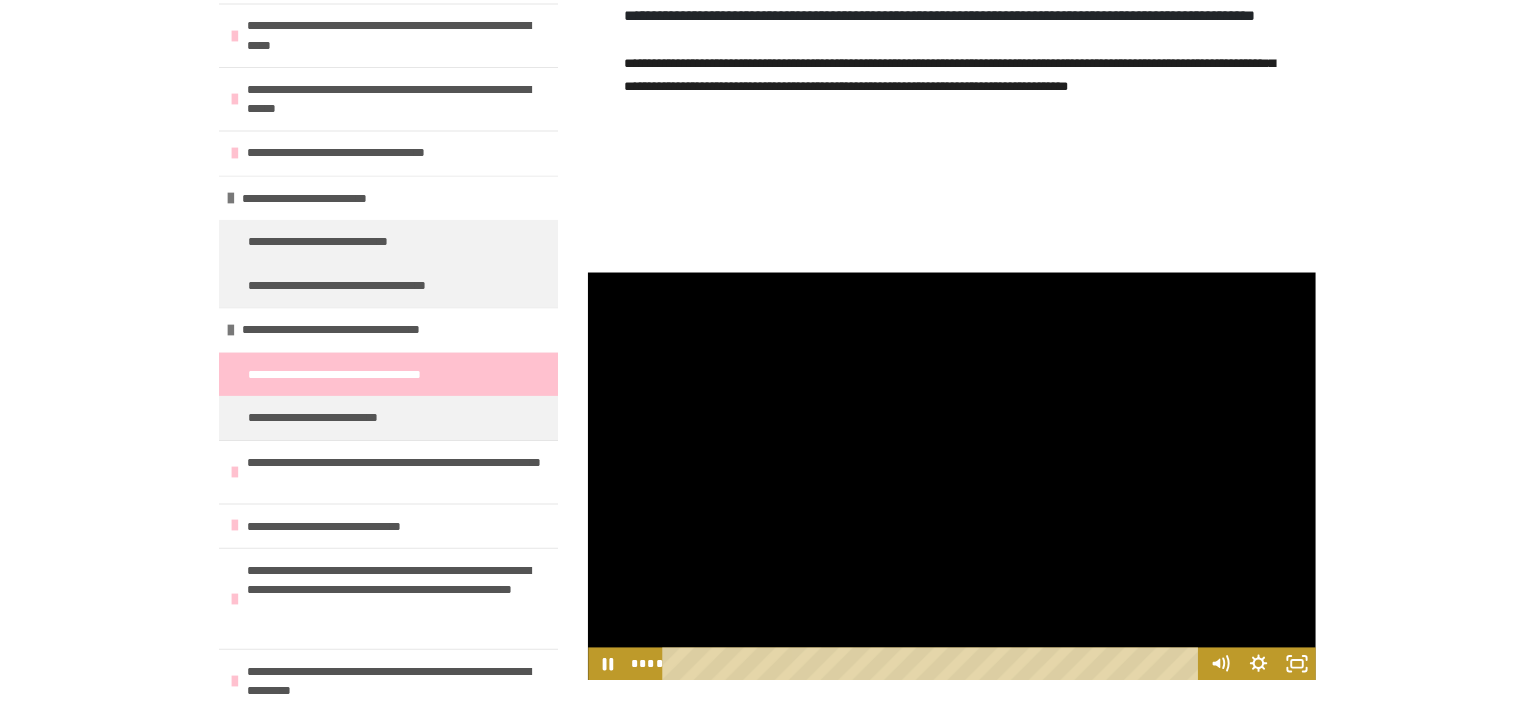 scroll, scrollTop: 1334, scrollLeft: 0, axis: vertical 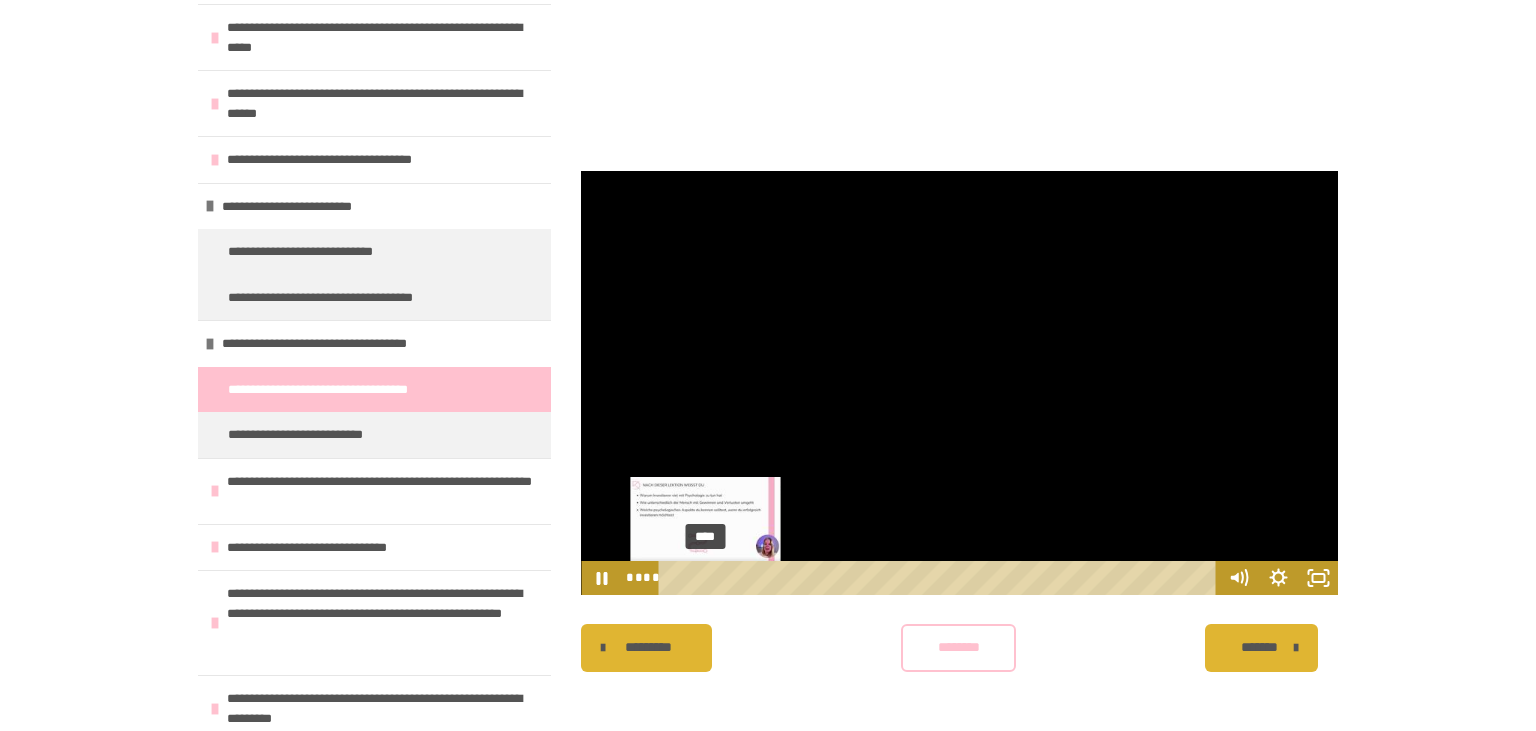 click on "****" at bounding box center (941, 578) 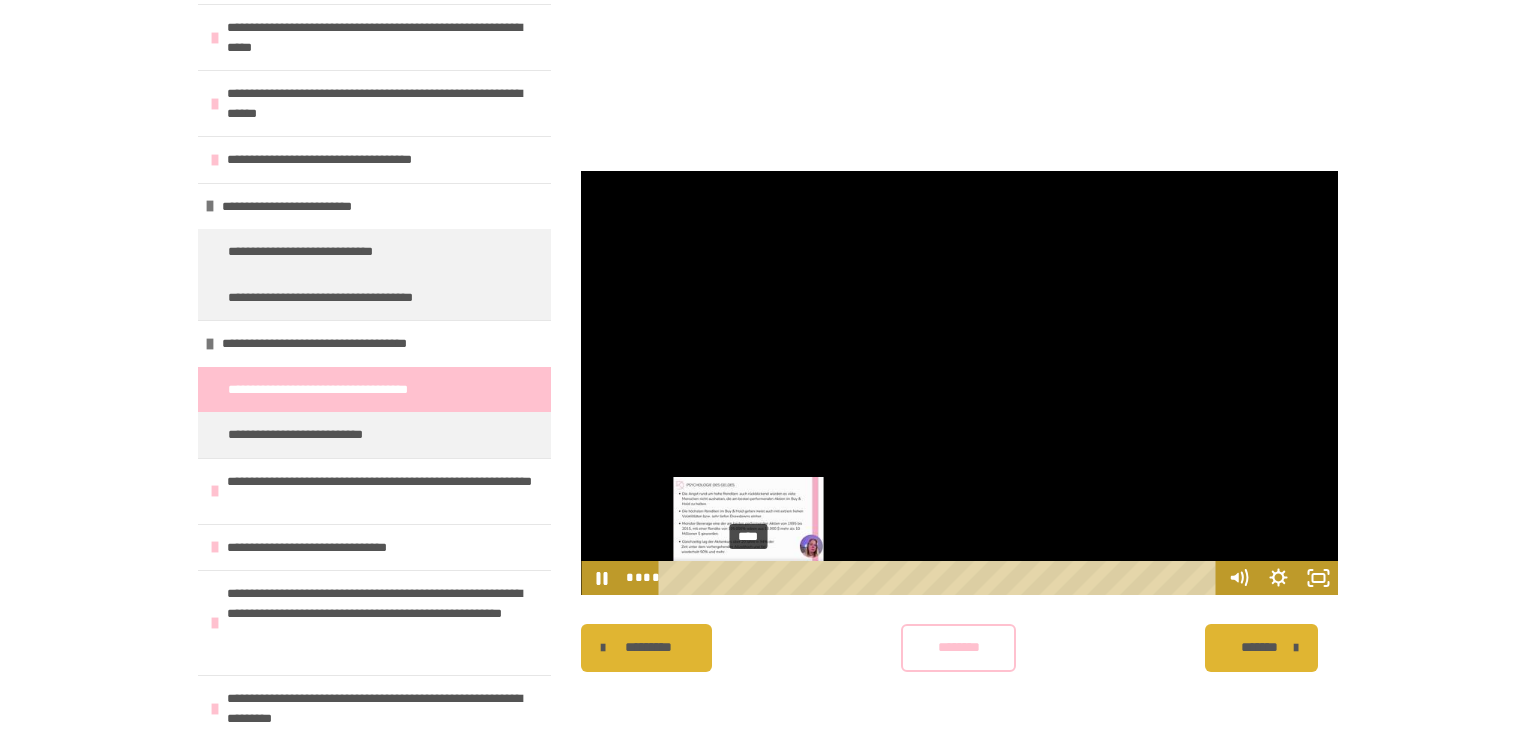 click on "****" at bounding box center [941, 578] 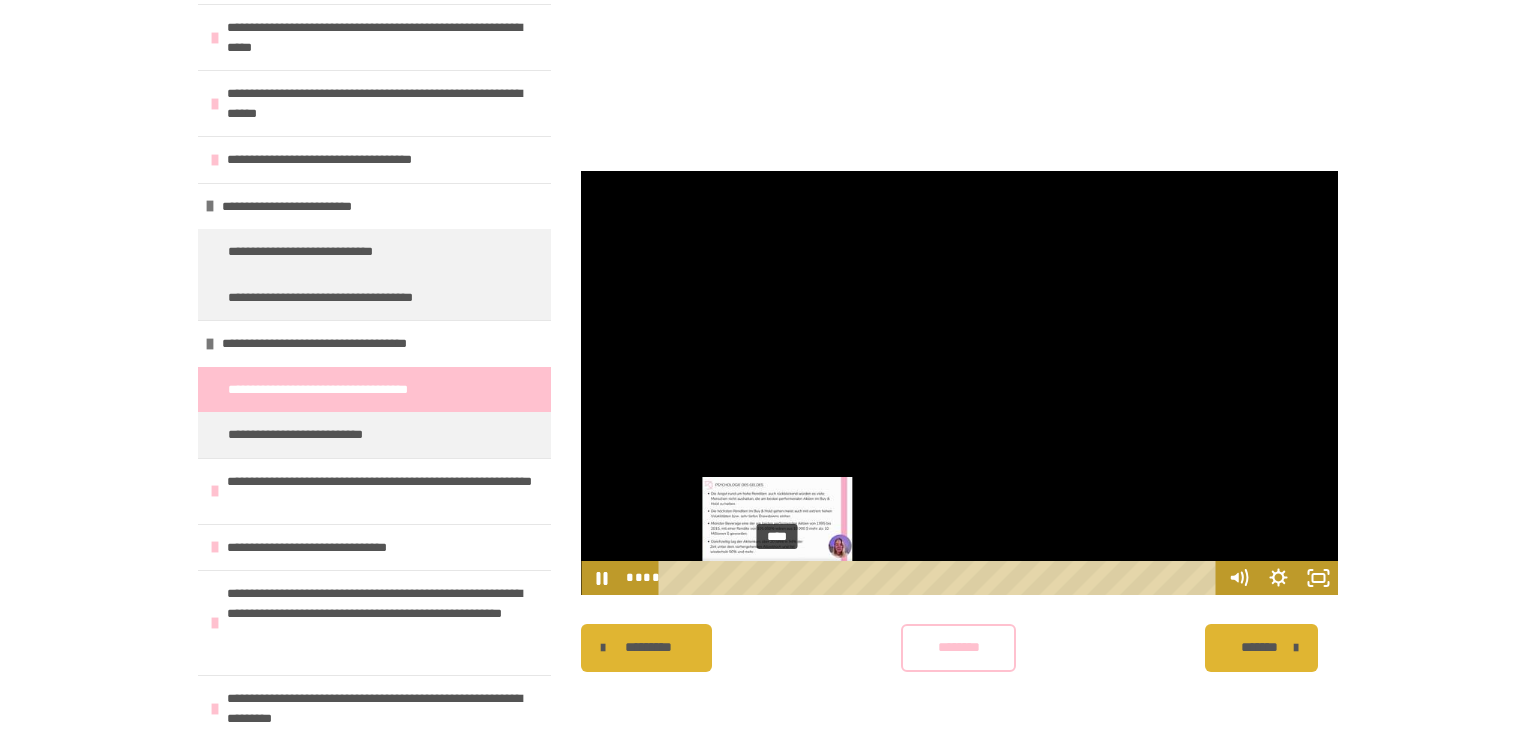 click on "****" at bounding box center [941, 578] 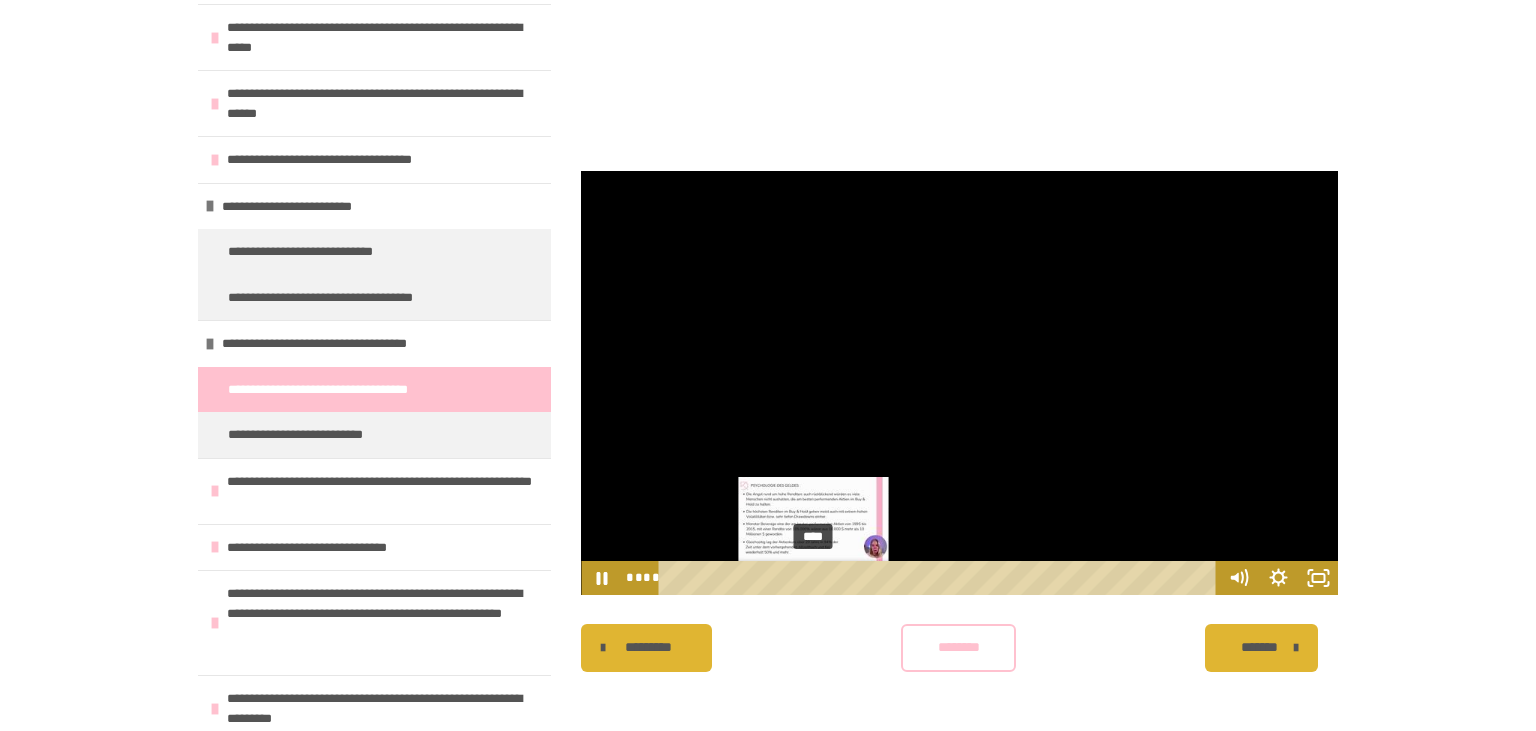 click on "****" at bounding box center [941, 578] 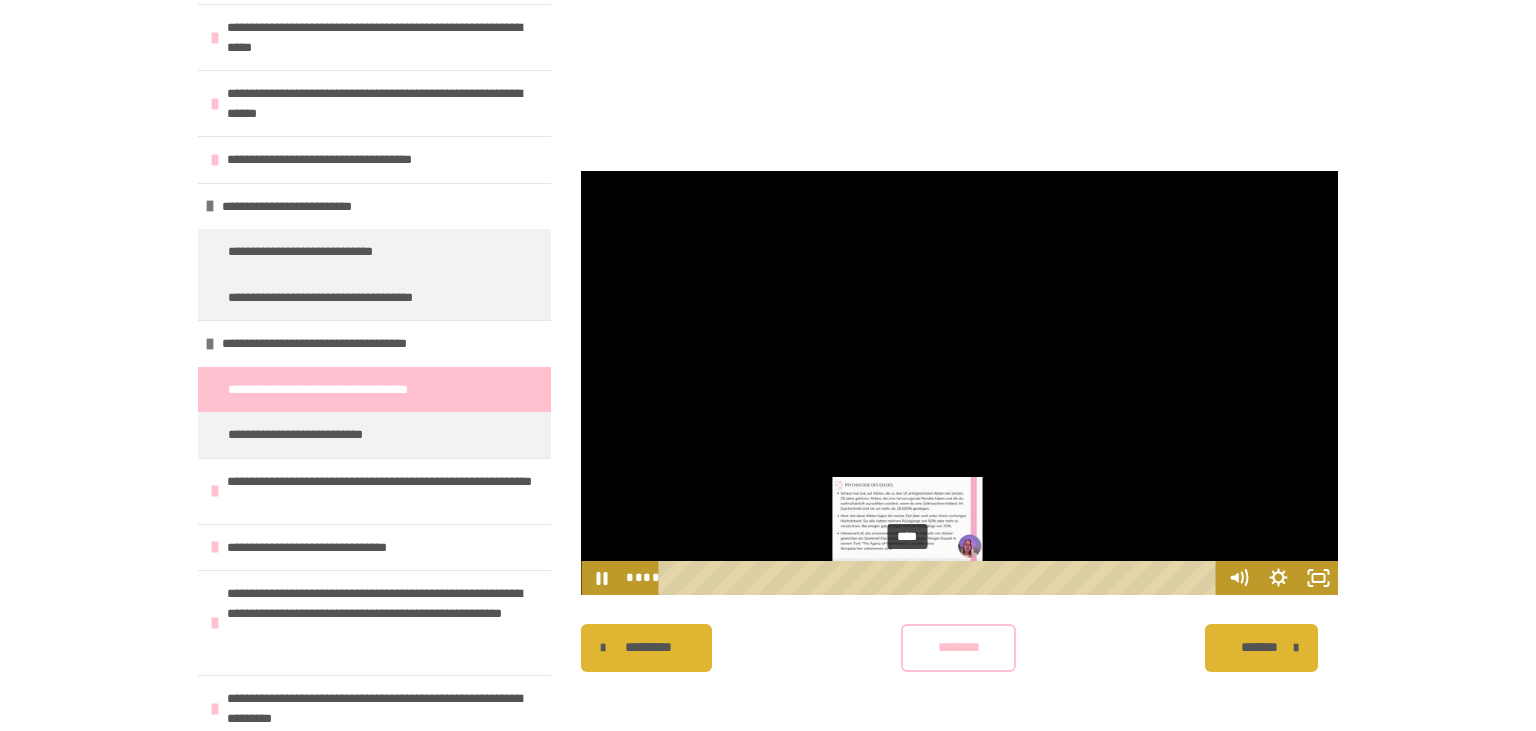click on "****" at bounding box center [941, 578] 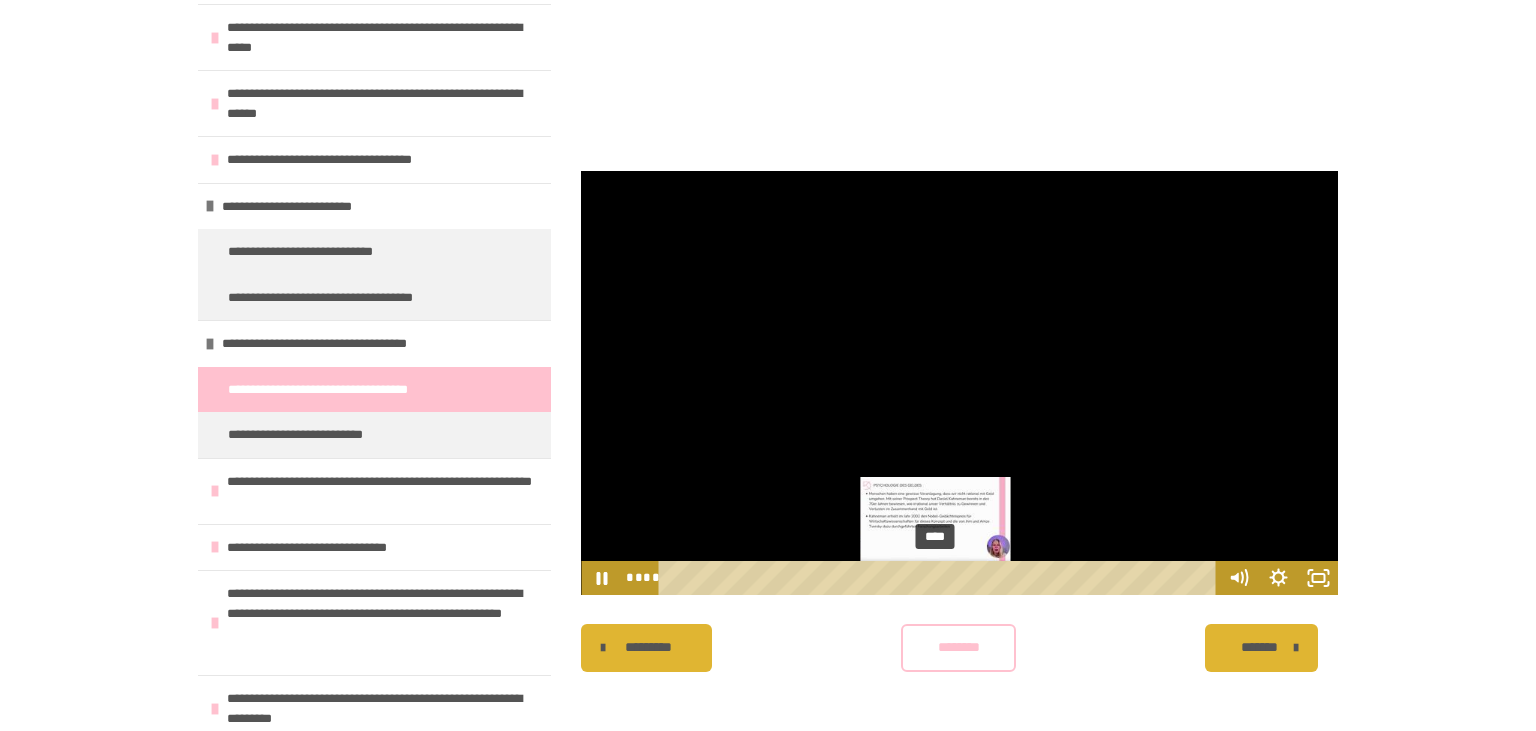 click on "****" at bounding box center (941, 578) 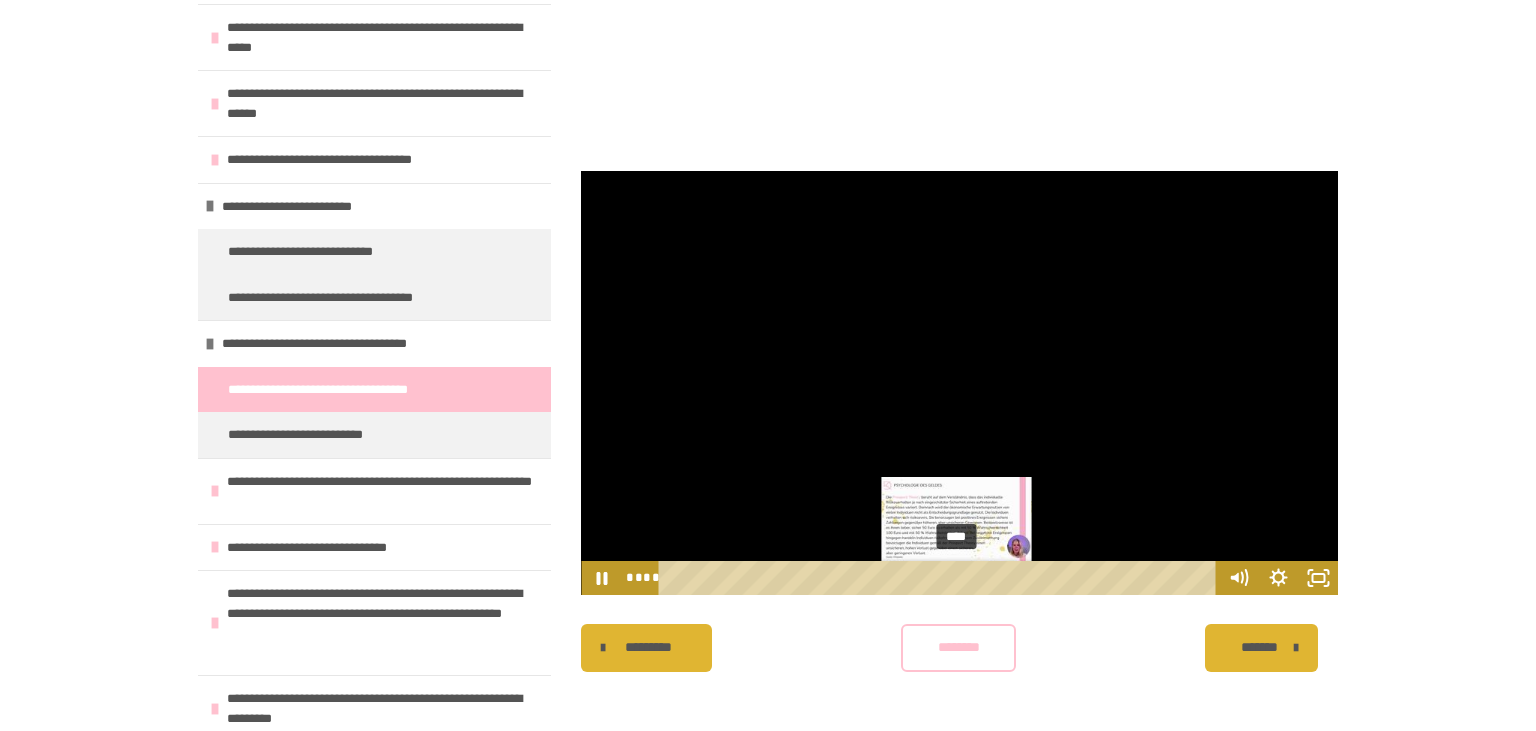 click on "****" at bounding box center [941, 578] 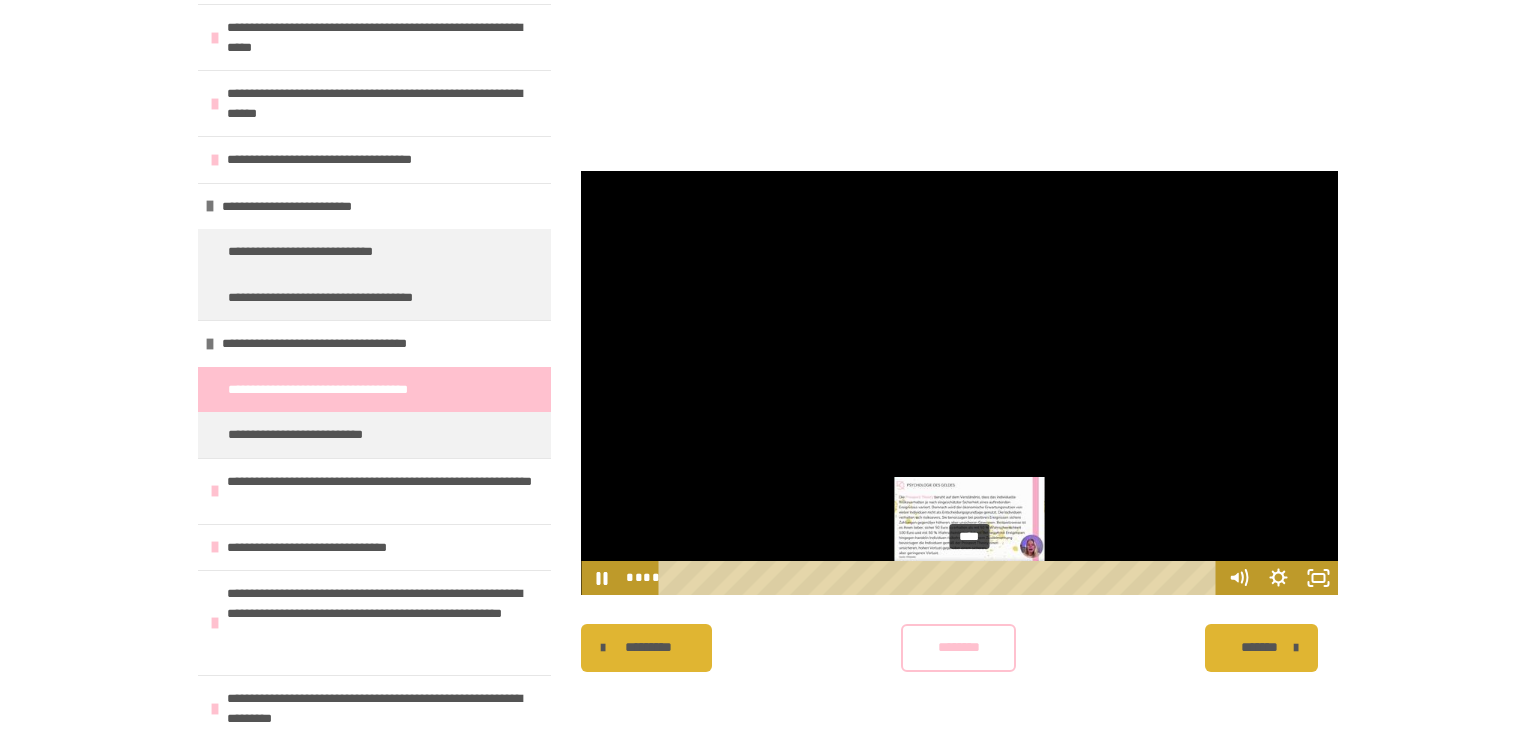 click on "****" at bounding box center [941, 578] 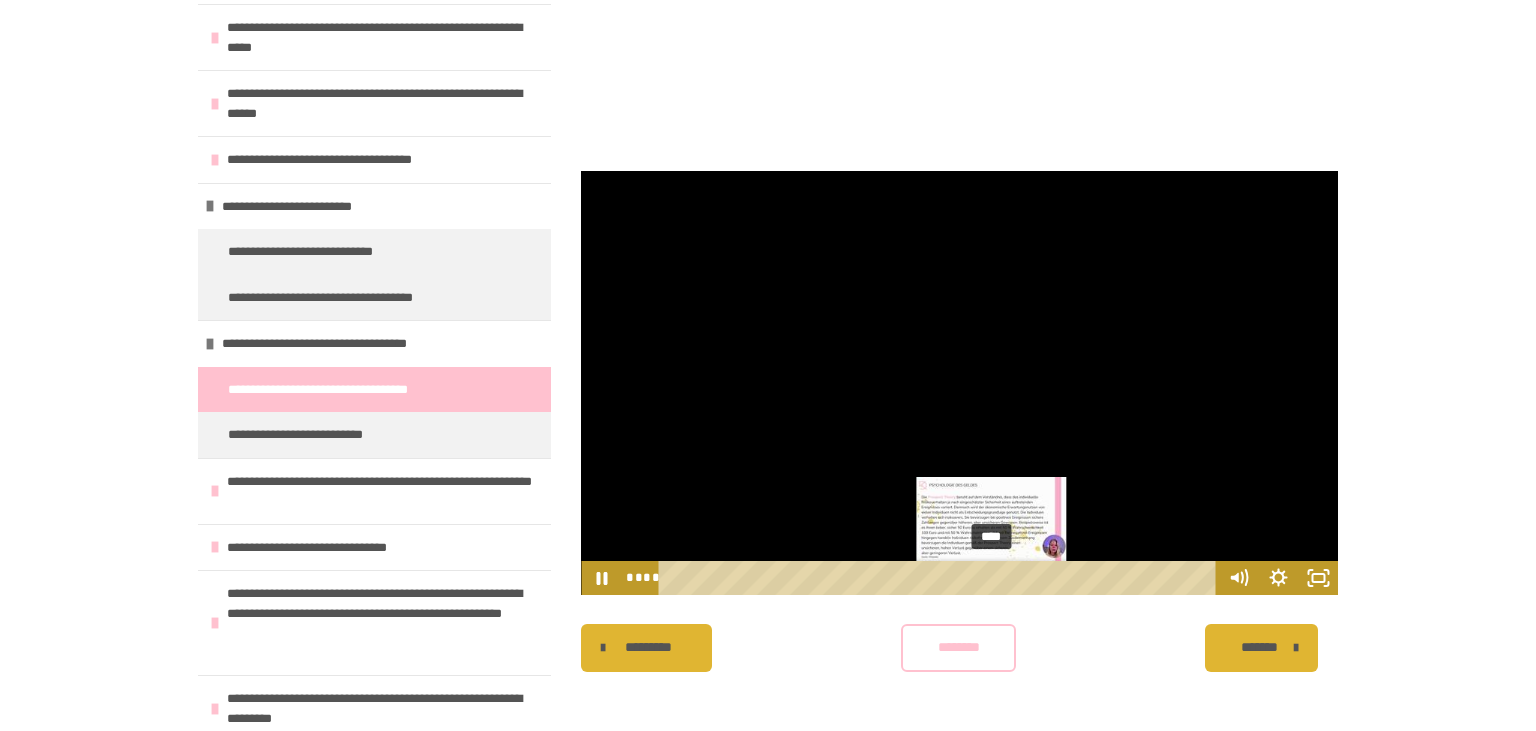 click on "****" at bounding box center (941, 578) 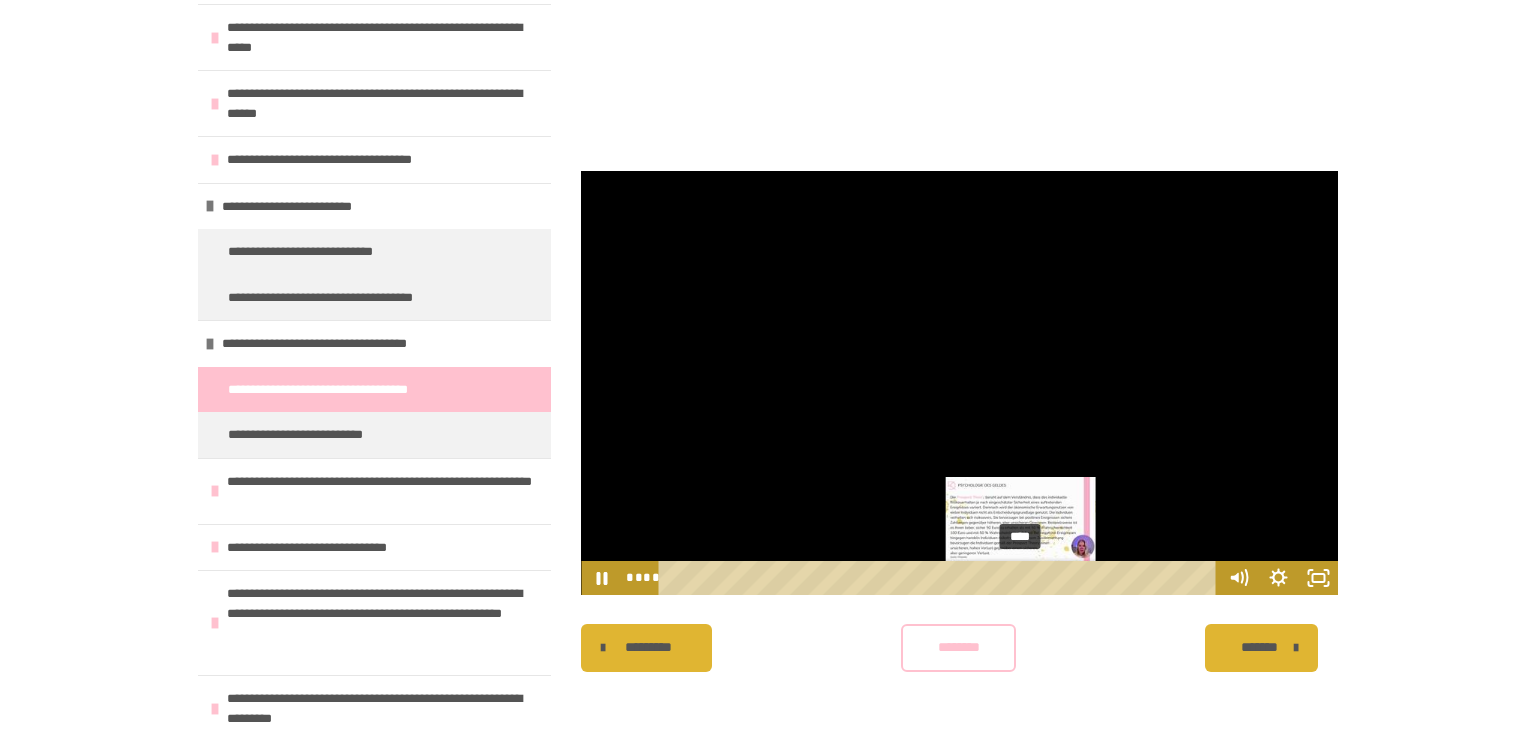 click on "****" at bounding box center (941, 578) 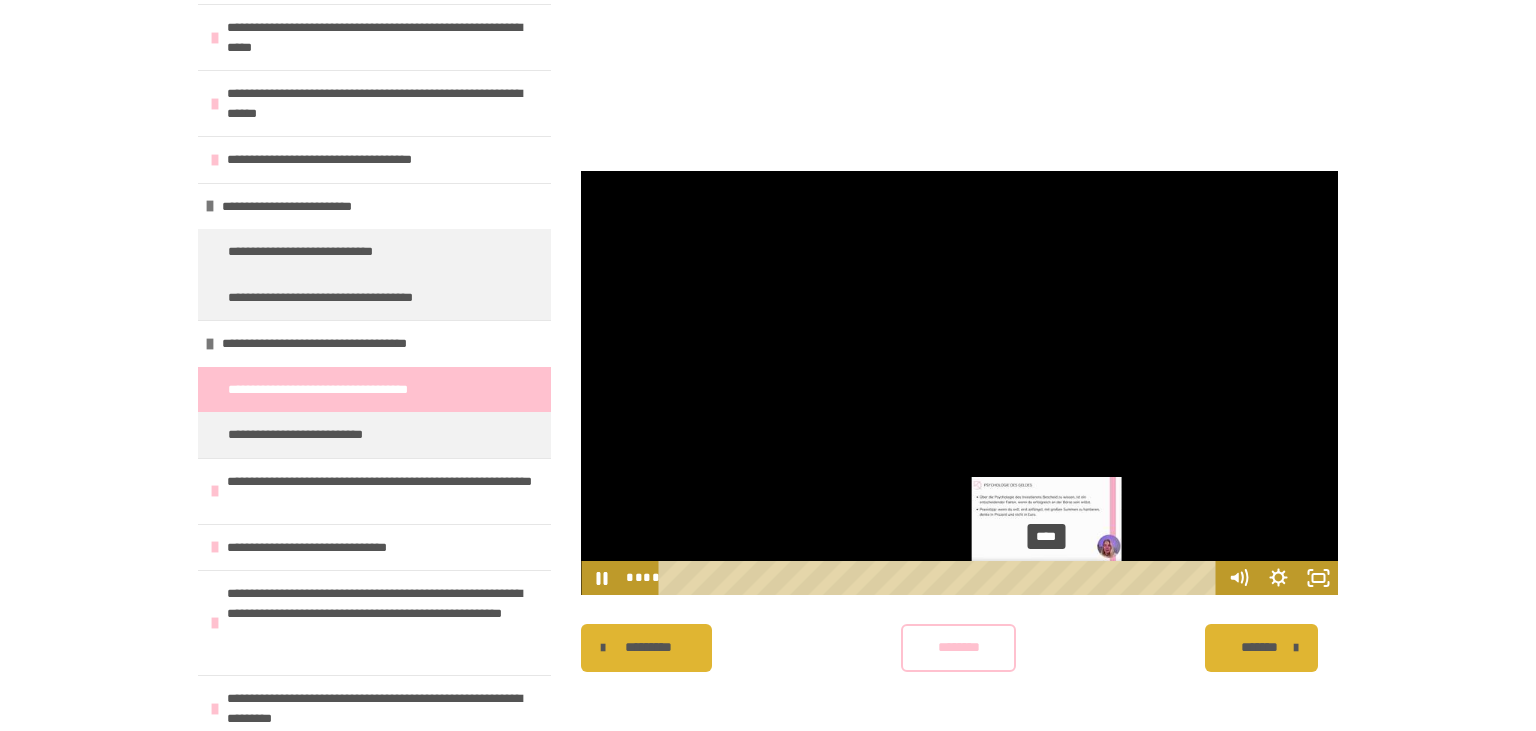 click on "****" at bounding box center (941, 578) 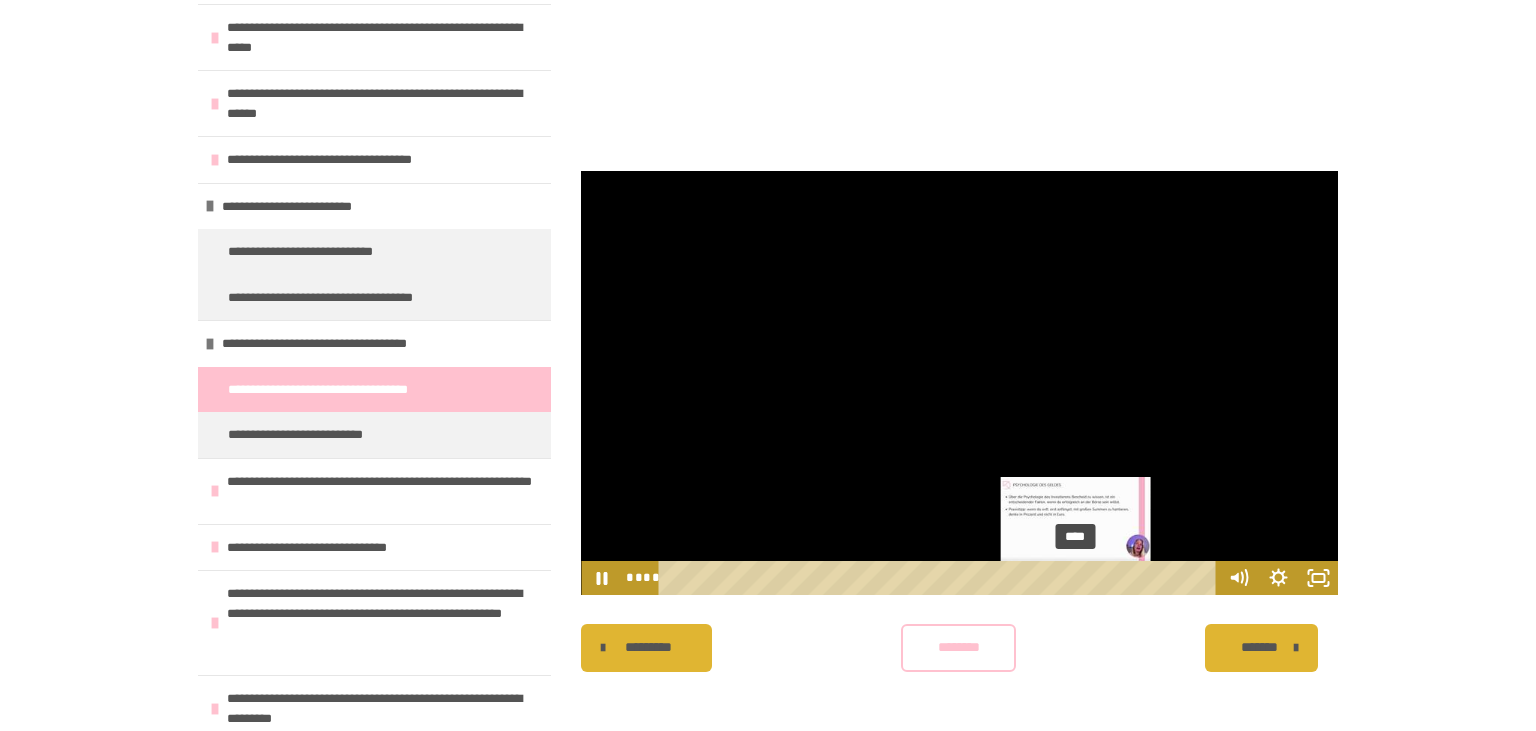 click on "****" at bounding box center (941, 578) 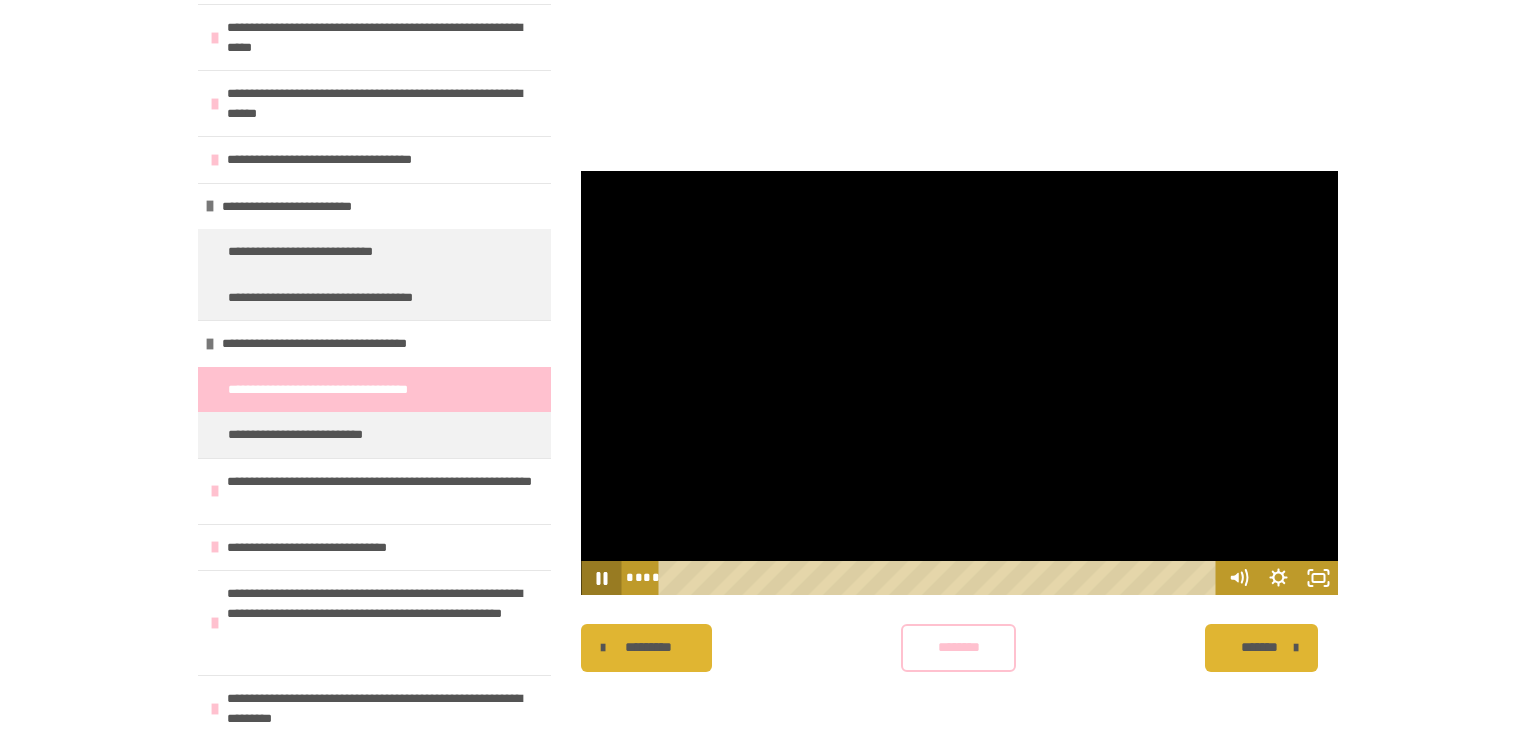 click 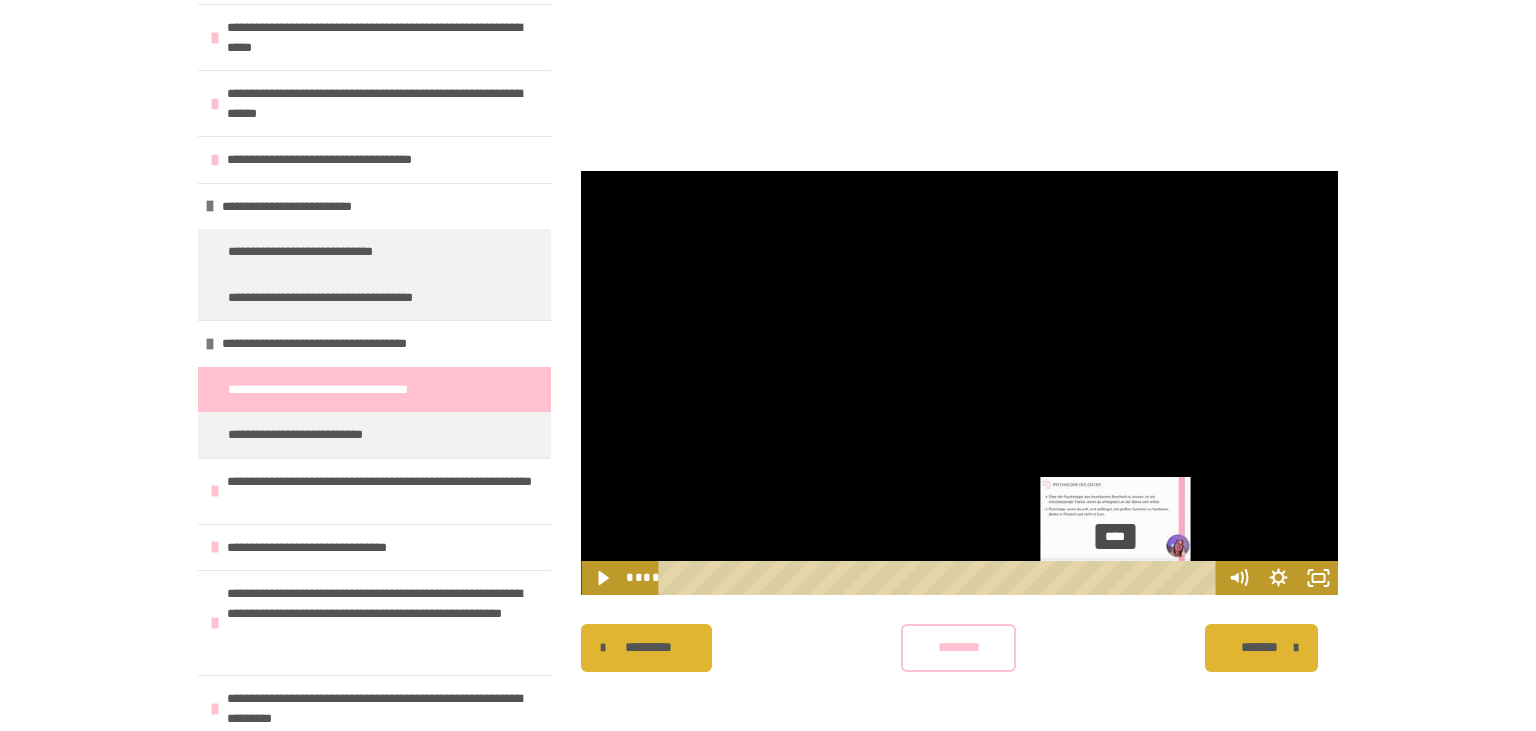 click on "****" at bounding box center [941, 578] 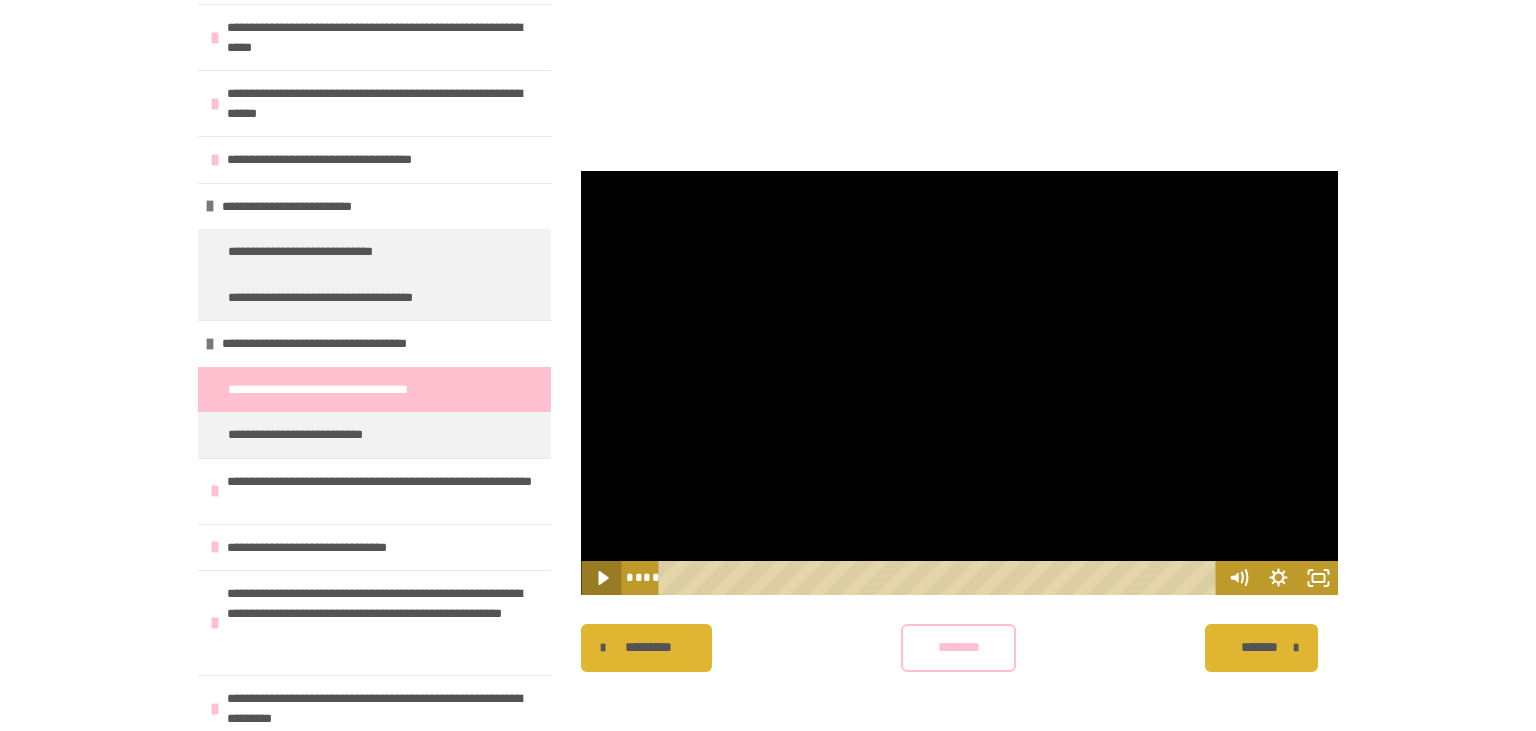 click 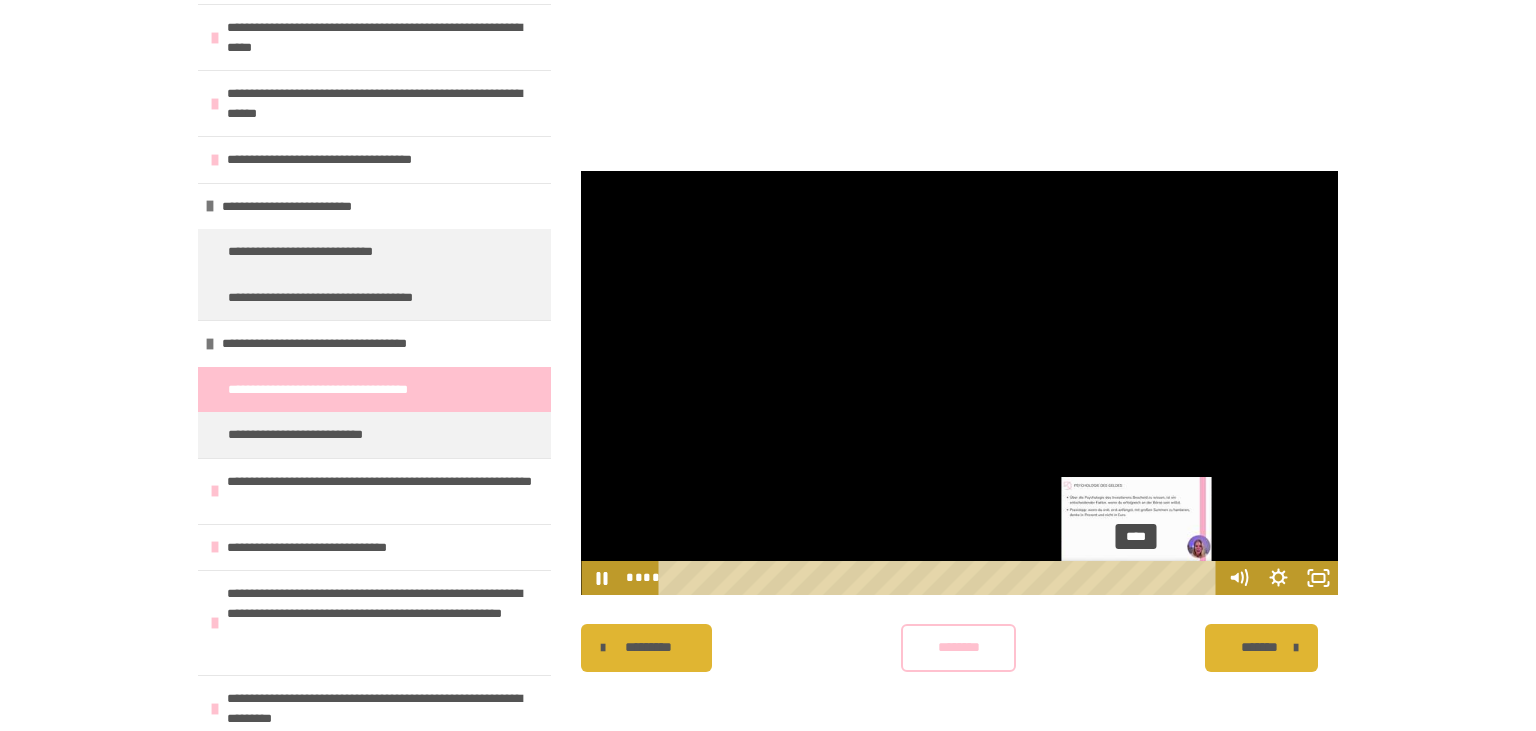 click on "****" at bounding box center (941, 578) 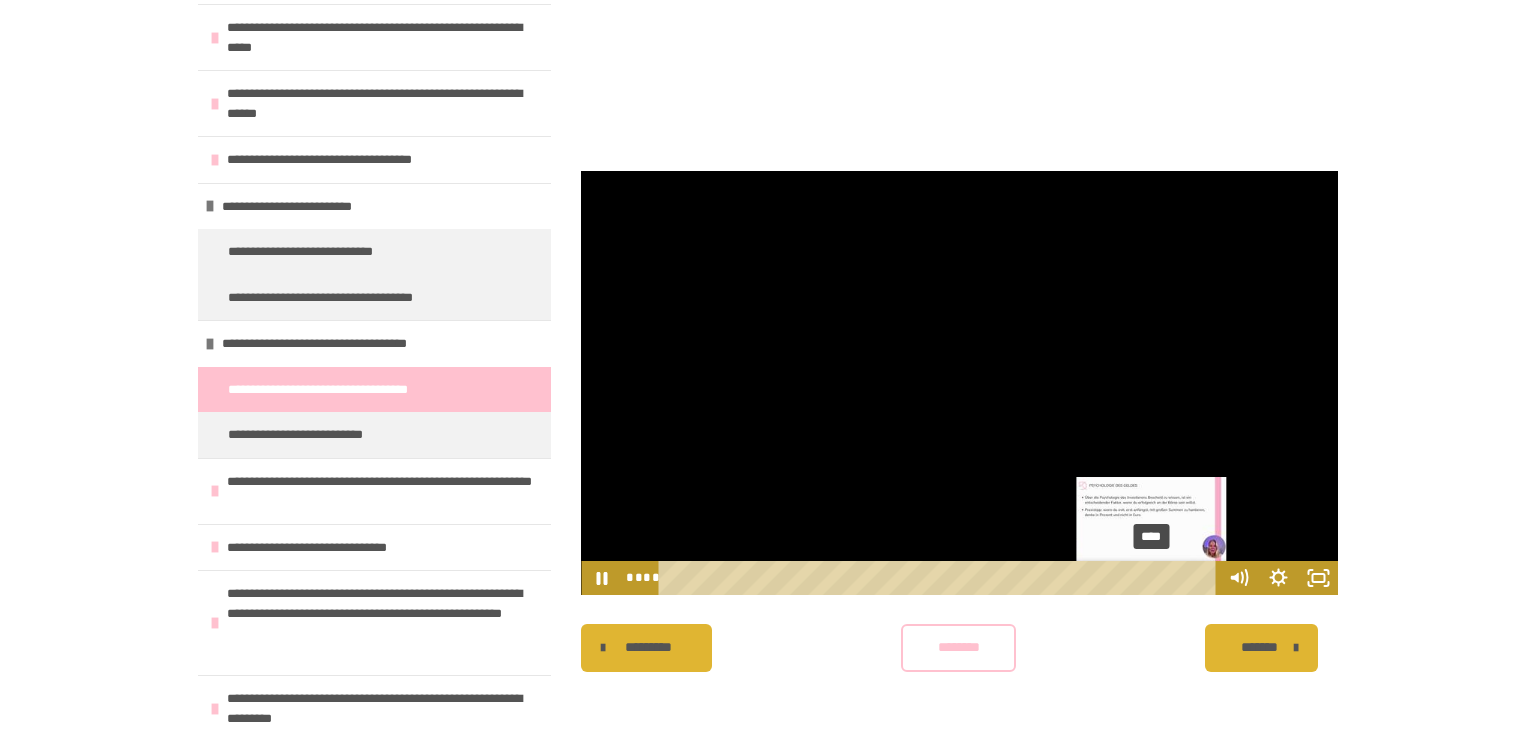 click on "****" at bounding box center (941, 578) 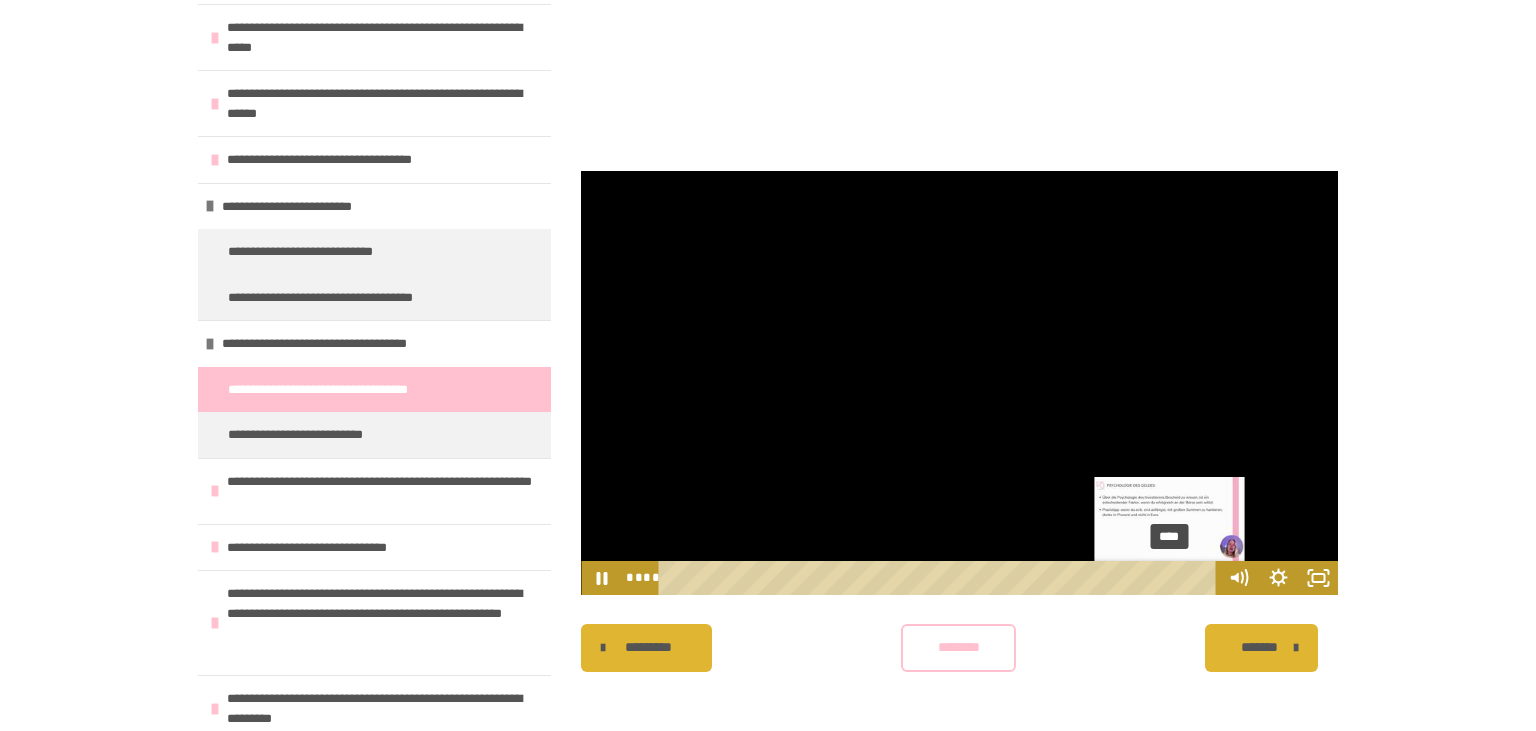 click on "****" at bounding box center (941, 578) 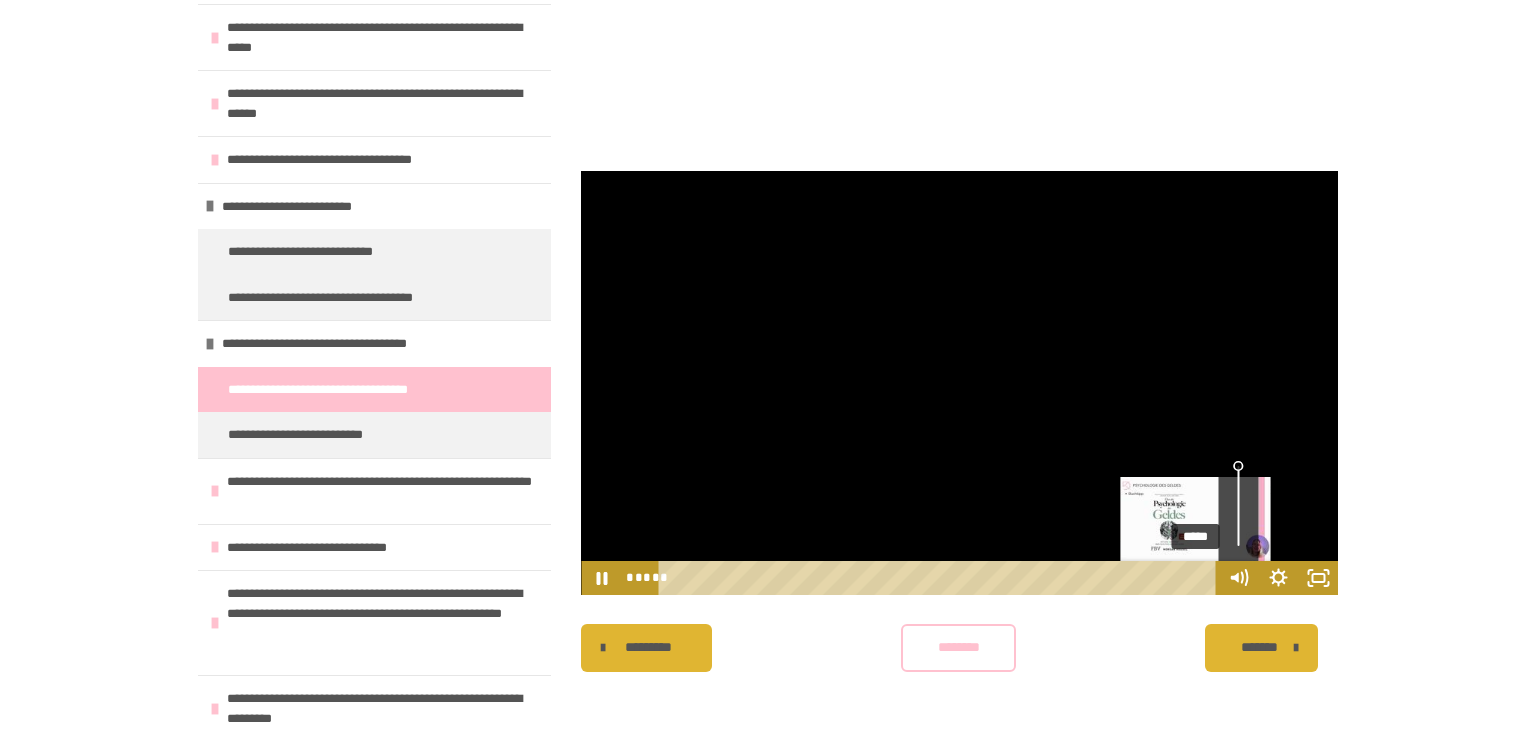 click on "*****" at bounding box center (941, 578) 